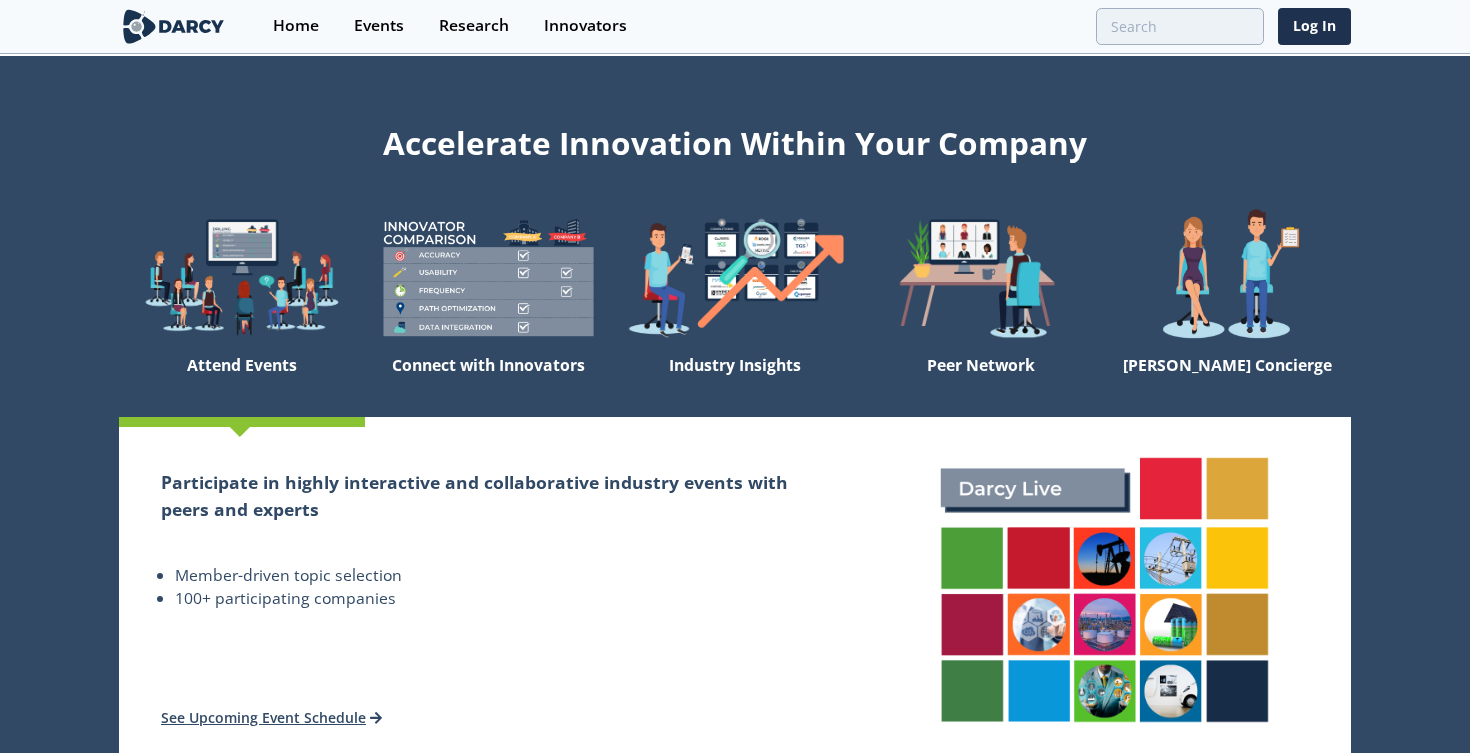 scroll, scrollTop: 0, scrollLeft: 0, axis: both 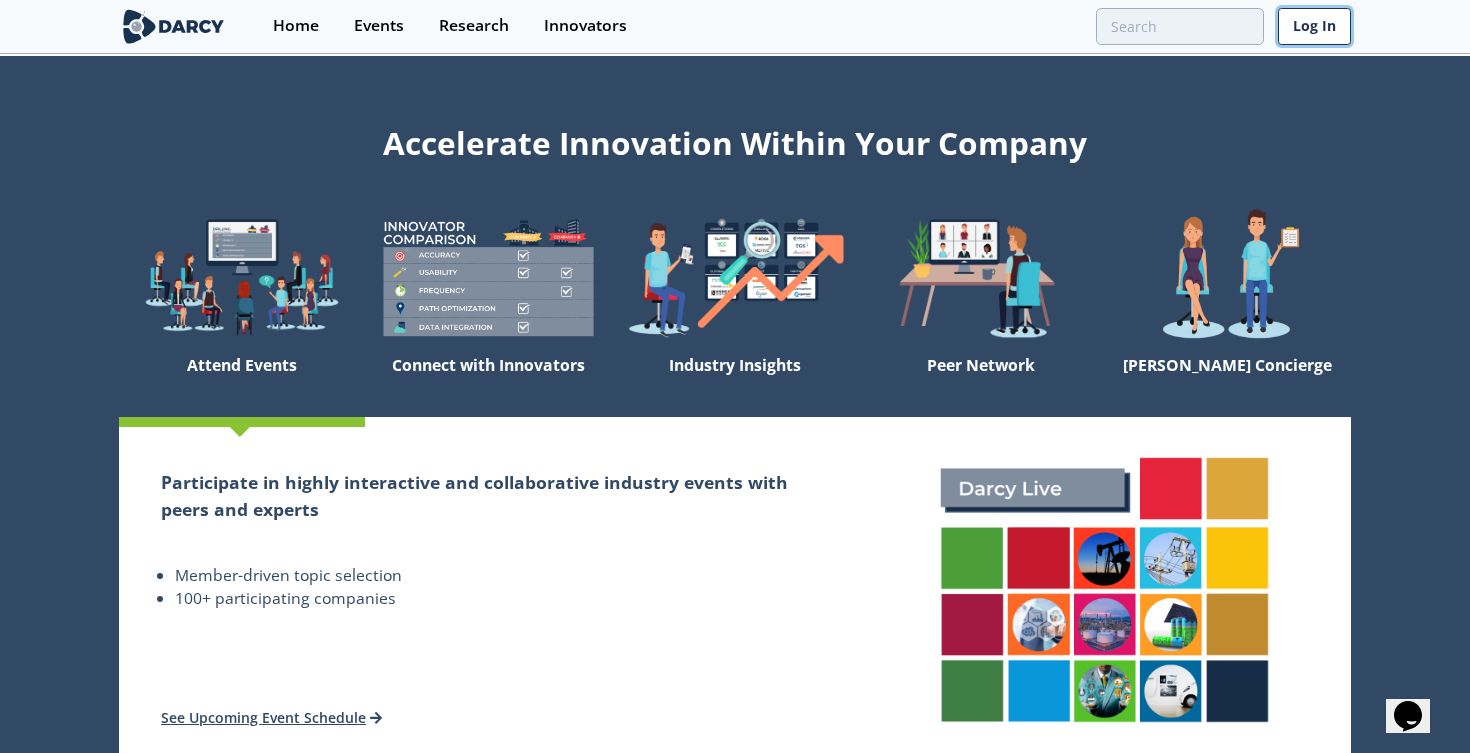 click on "Log In" at bounding box center [1314, 26] 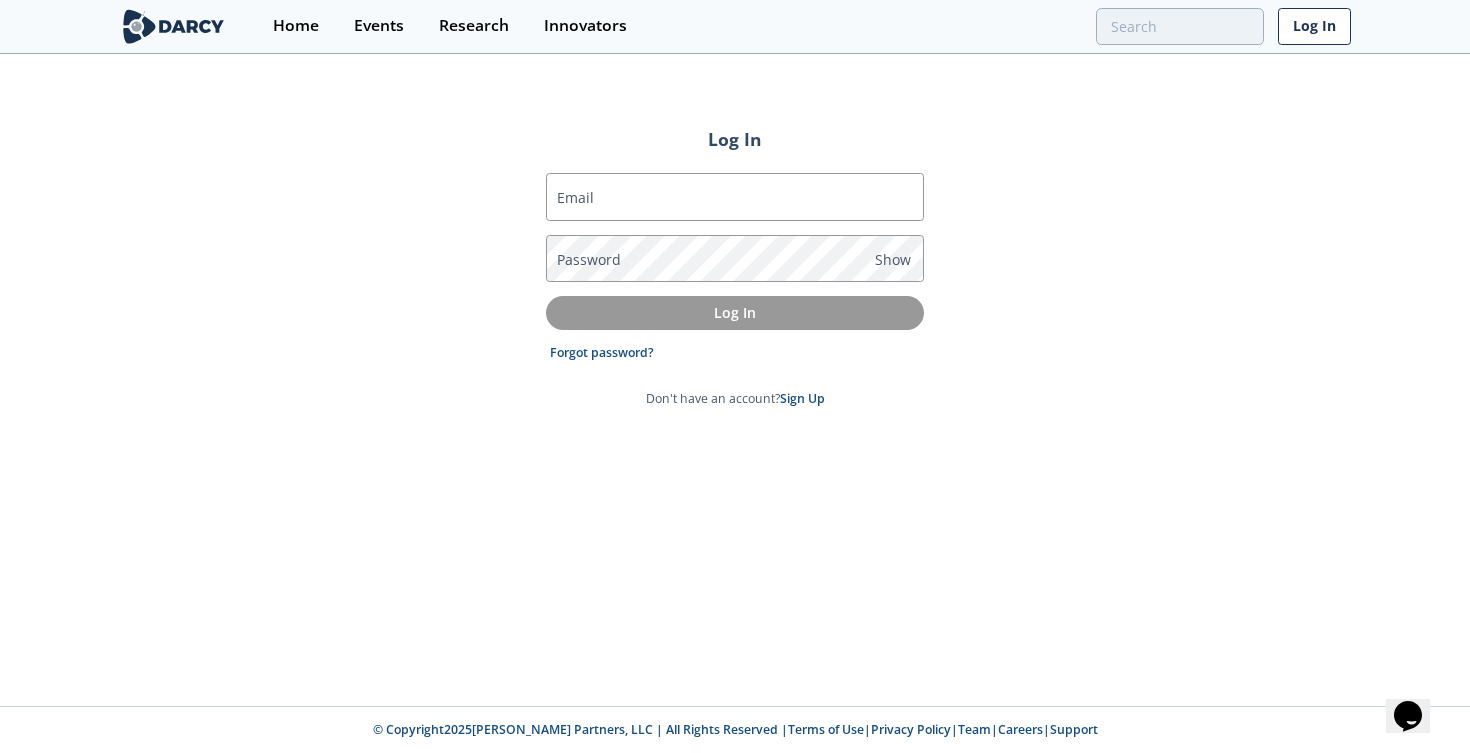 type on "jordan@isleofcode.com" 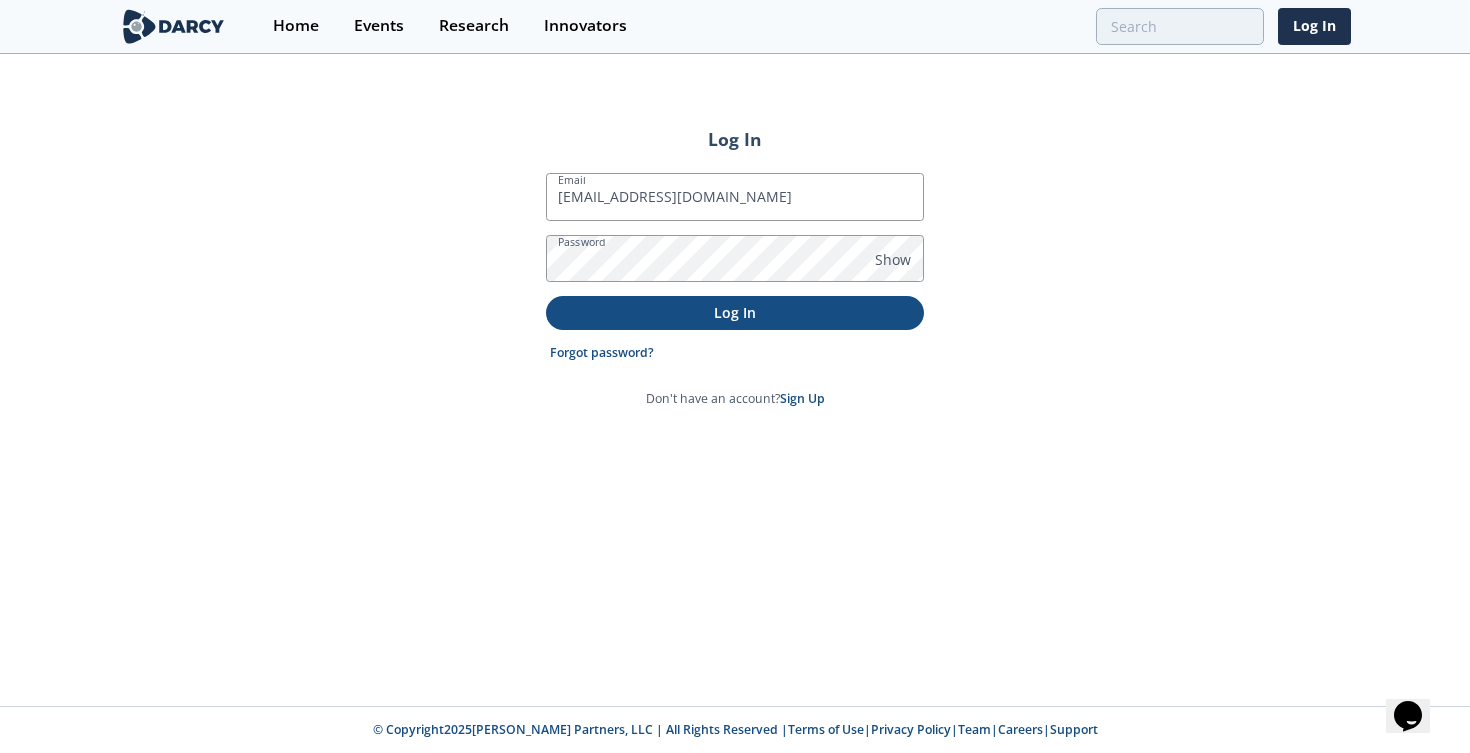 click on "Log In" at bounding box center (735, 312) 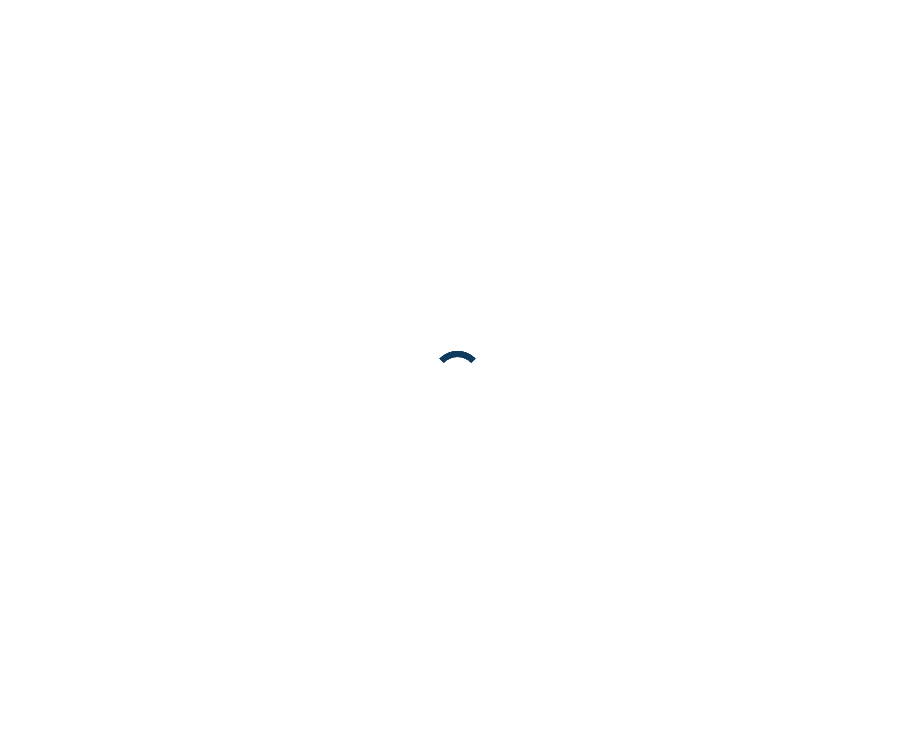scroll, scrollTop: 0, scrollLeft: 0, axis: both 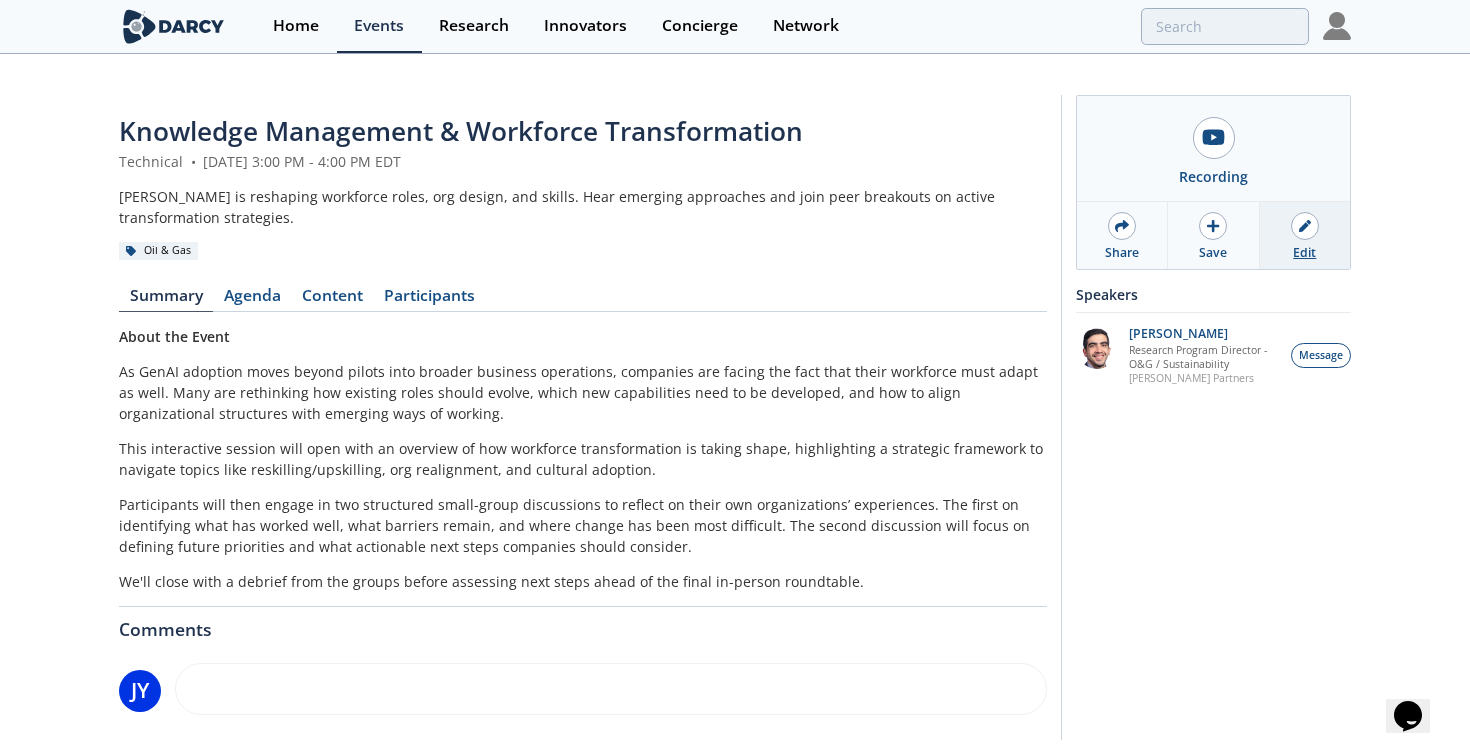 click at bounding box center (1305, 226) 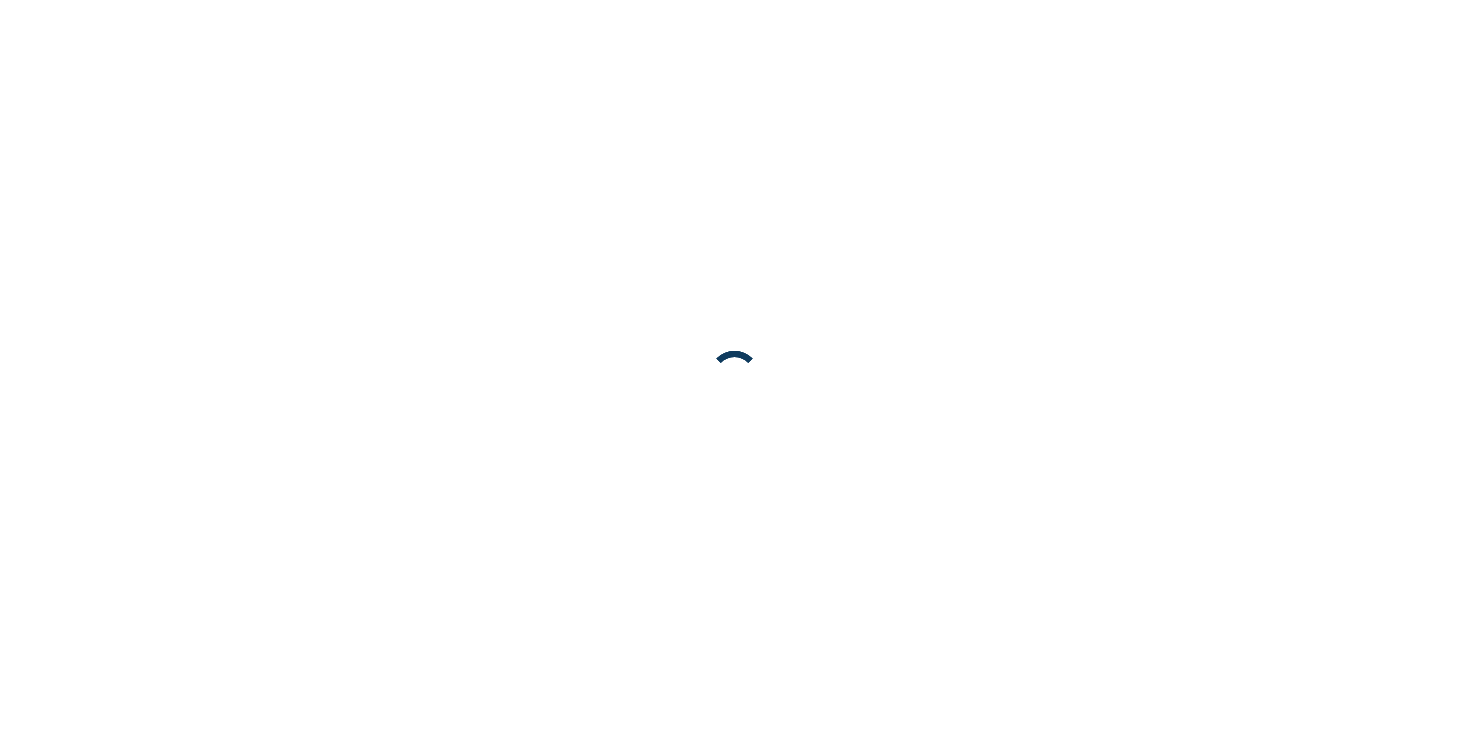 scroll, scrollTop: 0, scrollLeft: 0, axis: both 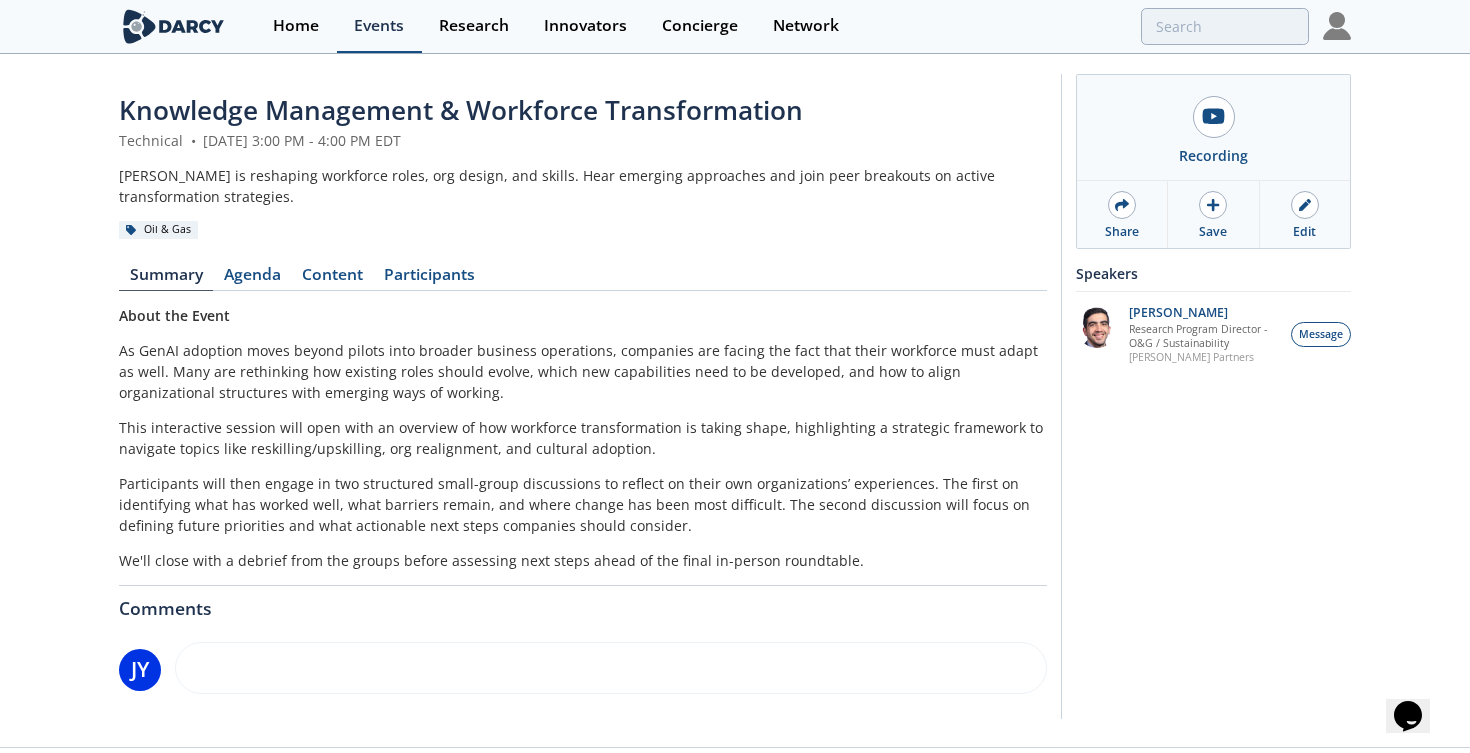 click on "Events" at bounding box center [379, 26] 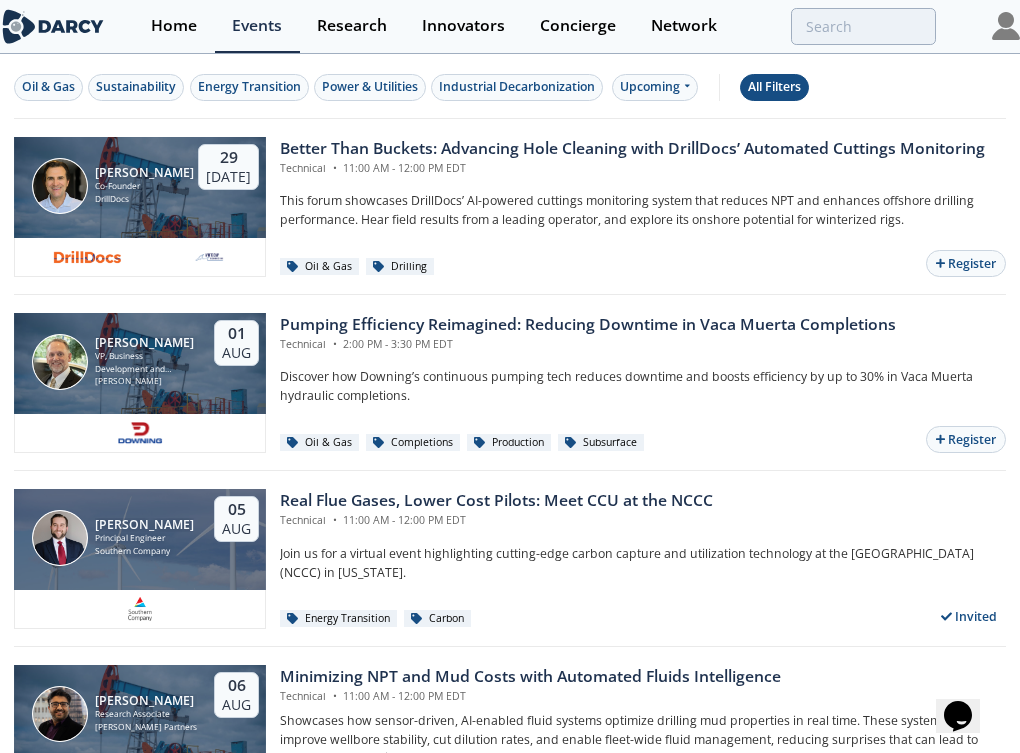click on "Oil & Gas
Sustainability
Energy Transition
Power & Utilities
Industrial Decarbonization
Upcoming
All Filters" at bounding box center (510, 87) 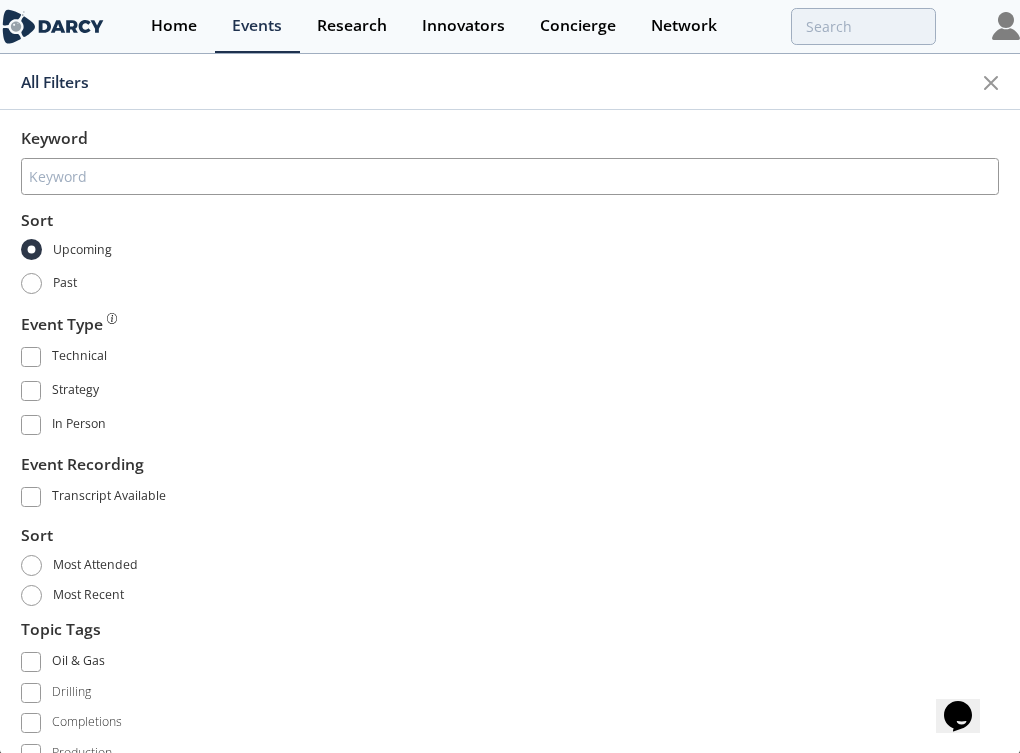 click on "Keyword" at bounding box center [510, 164] 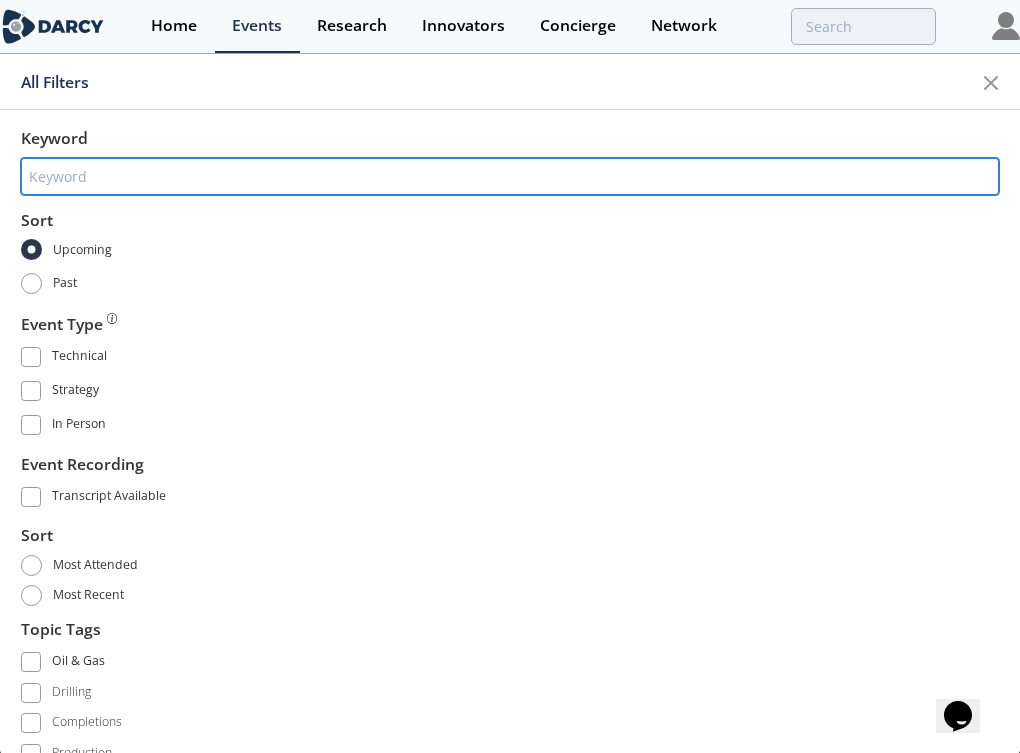 click at bounding box center (510, 175) 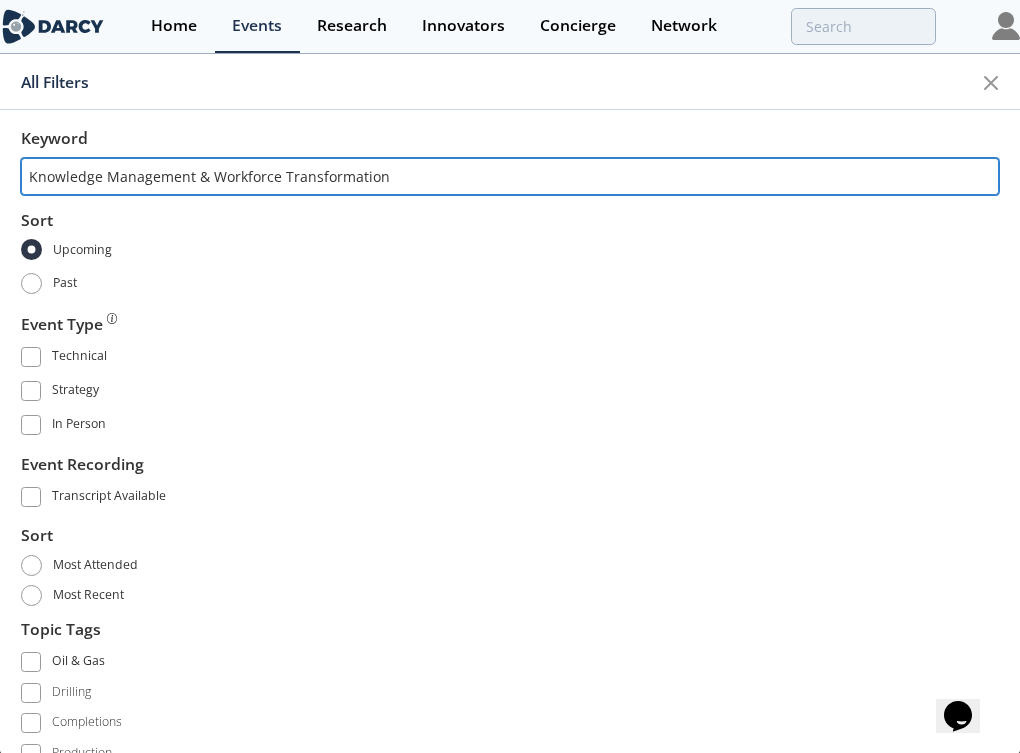 type on "Knowledge Management & Workforce Transformation" 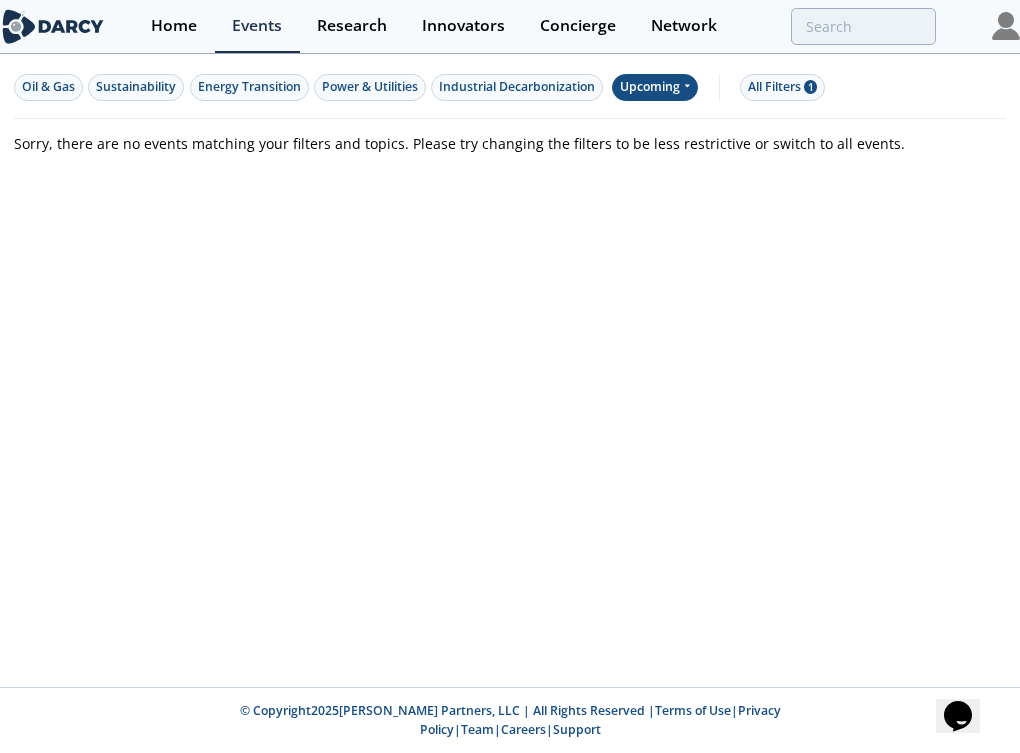 click on "Upcoming" at bounding box center (655, 87) 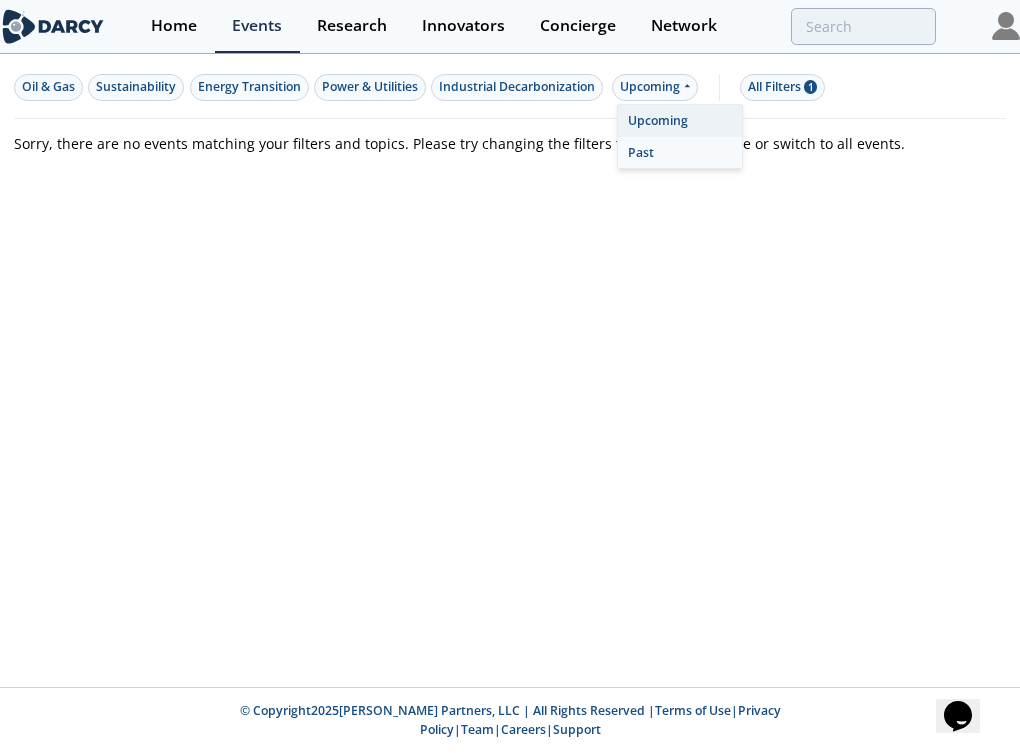click on "Past" at bounding box center (680, 153) 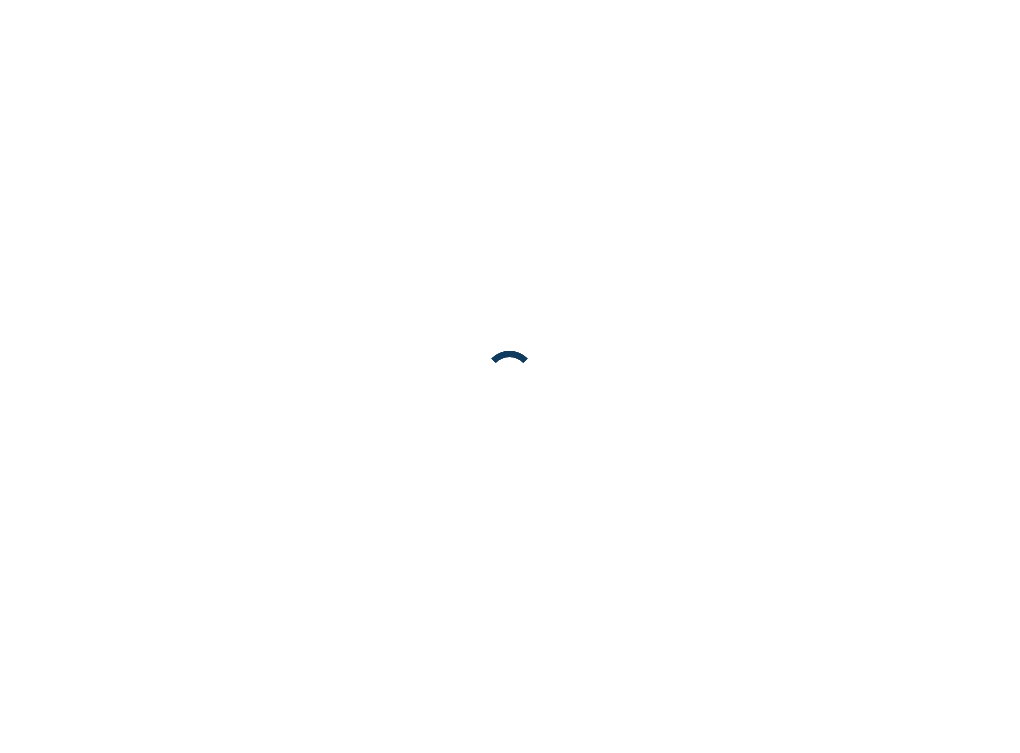scroll, scrollTop: 0, scrollLeft: 0, axis: both 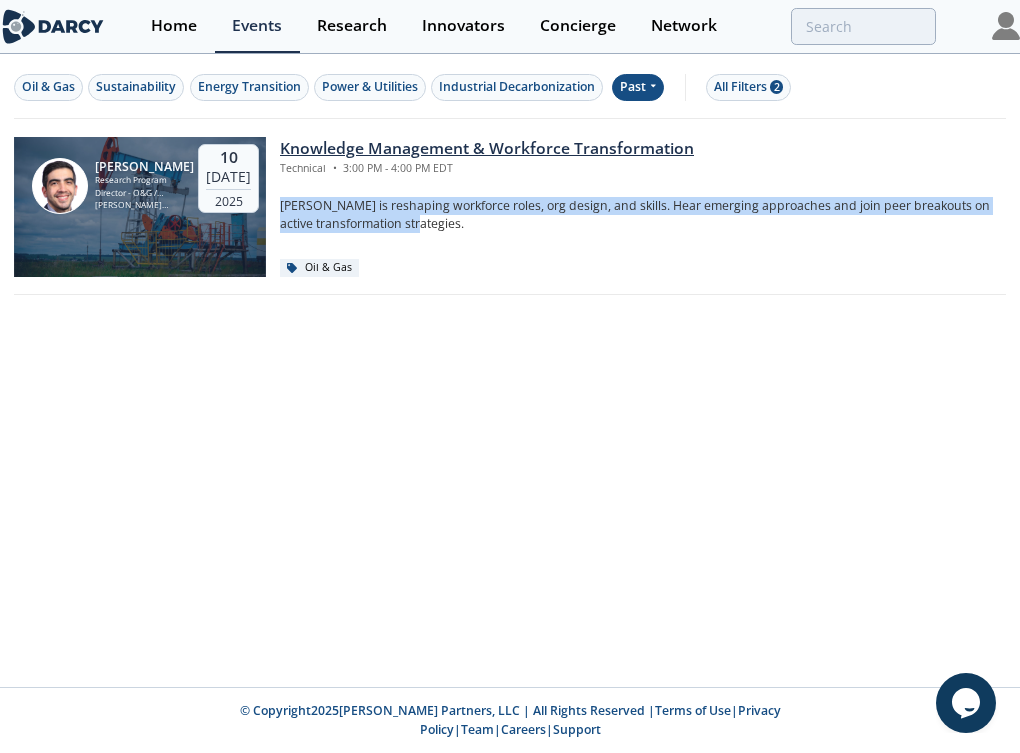 drag, startPoint x: 1019, startPoint y: 193, endPoint x: 839, endPoint y: 219, distance: 181.86809 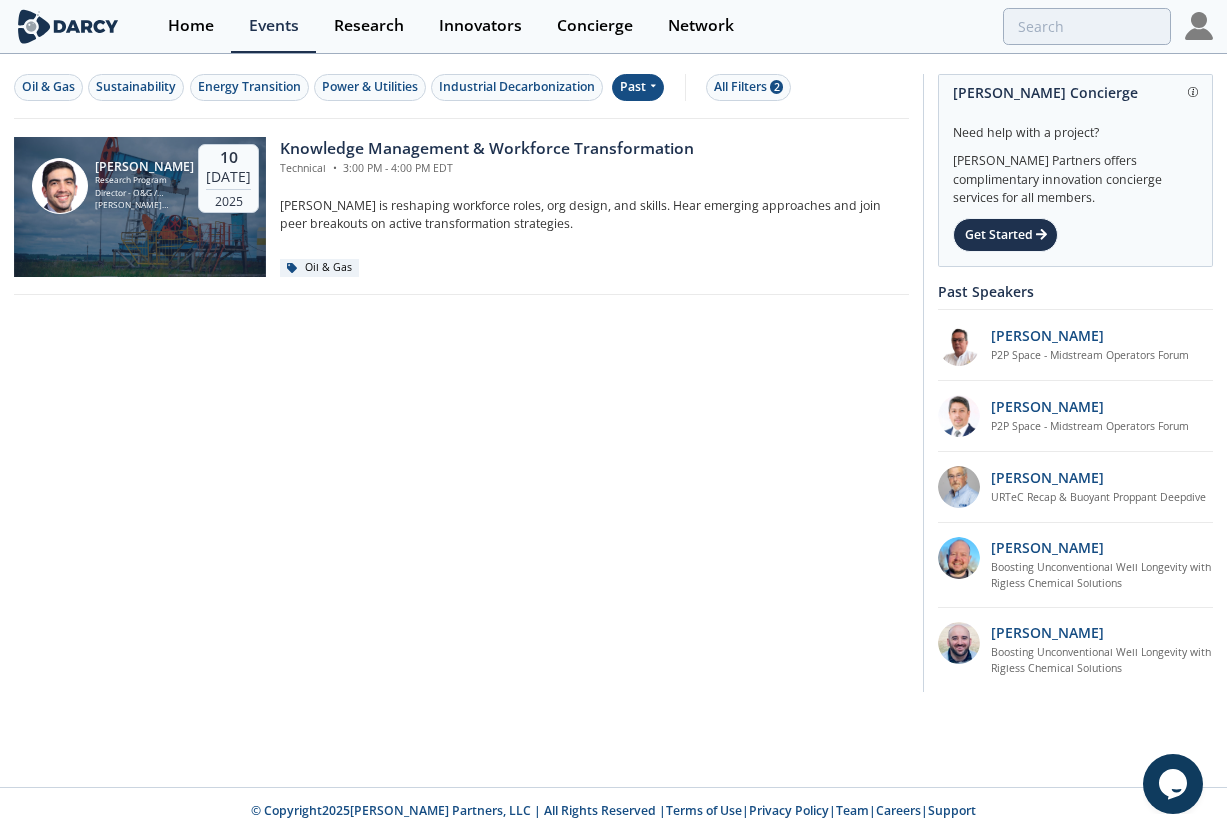 click on "Home
Events
Research
Innovators
Concierge
Network" at bounding box center (681, 26) 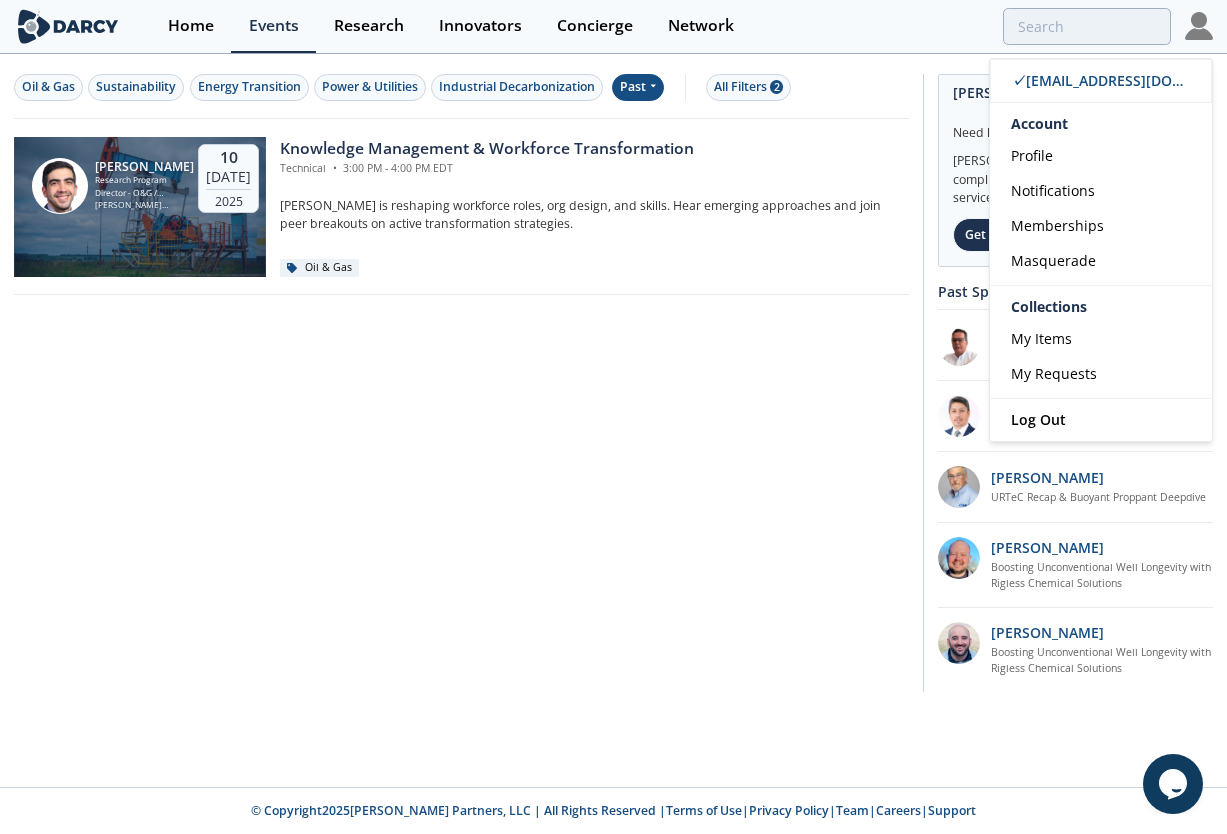 click at bounding box center [1199, 26] 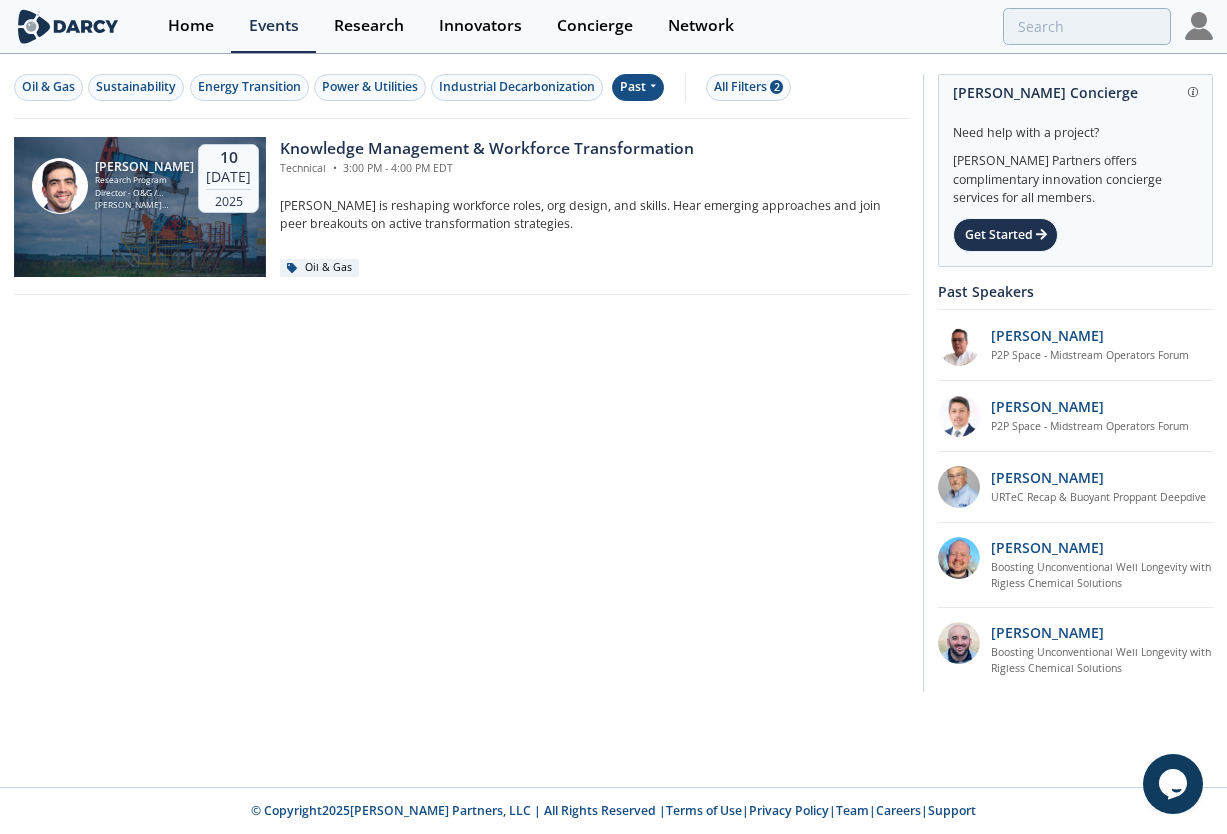 click at bounding box center (1199, 26) 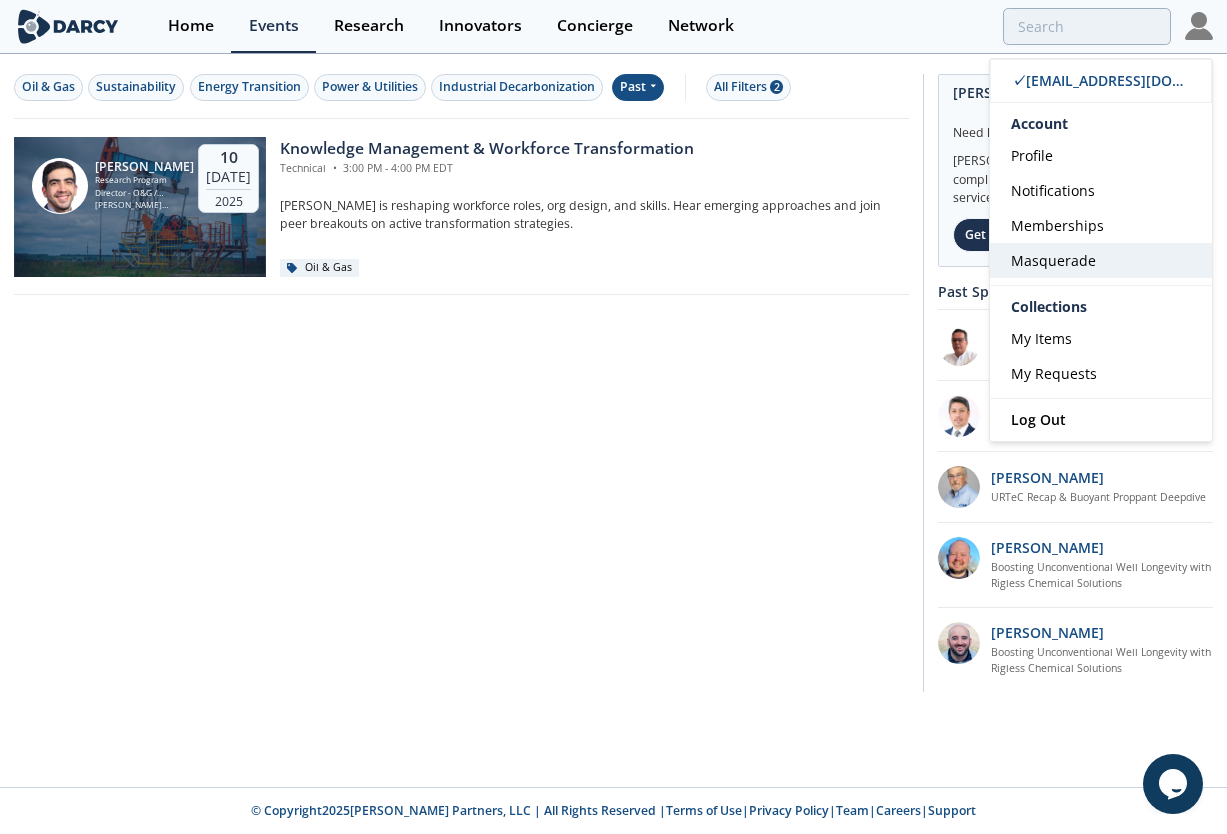 click on "Masquerade" at bounding box center (1053, 260) 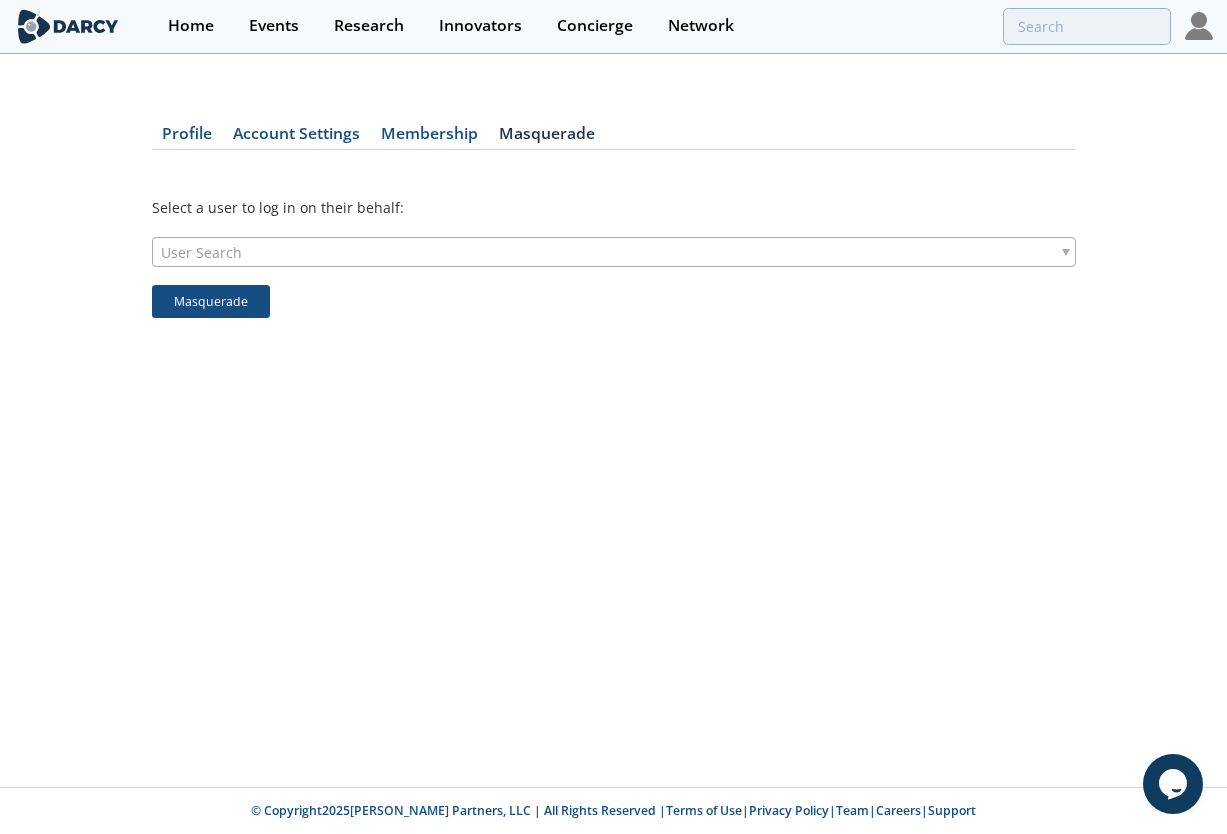 click on "User Search" at bounding box center (614, 252) 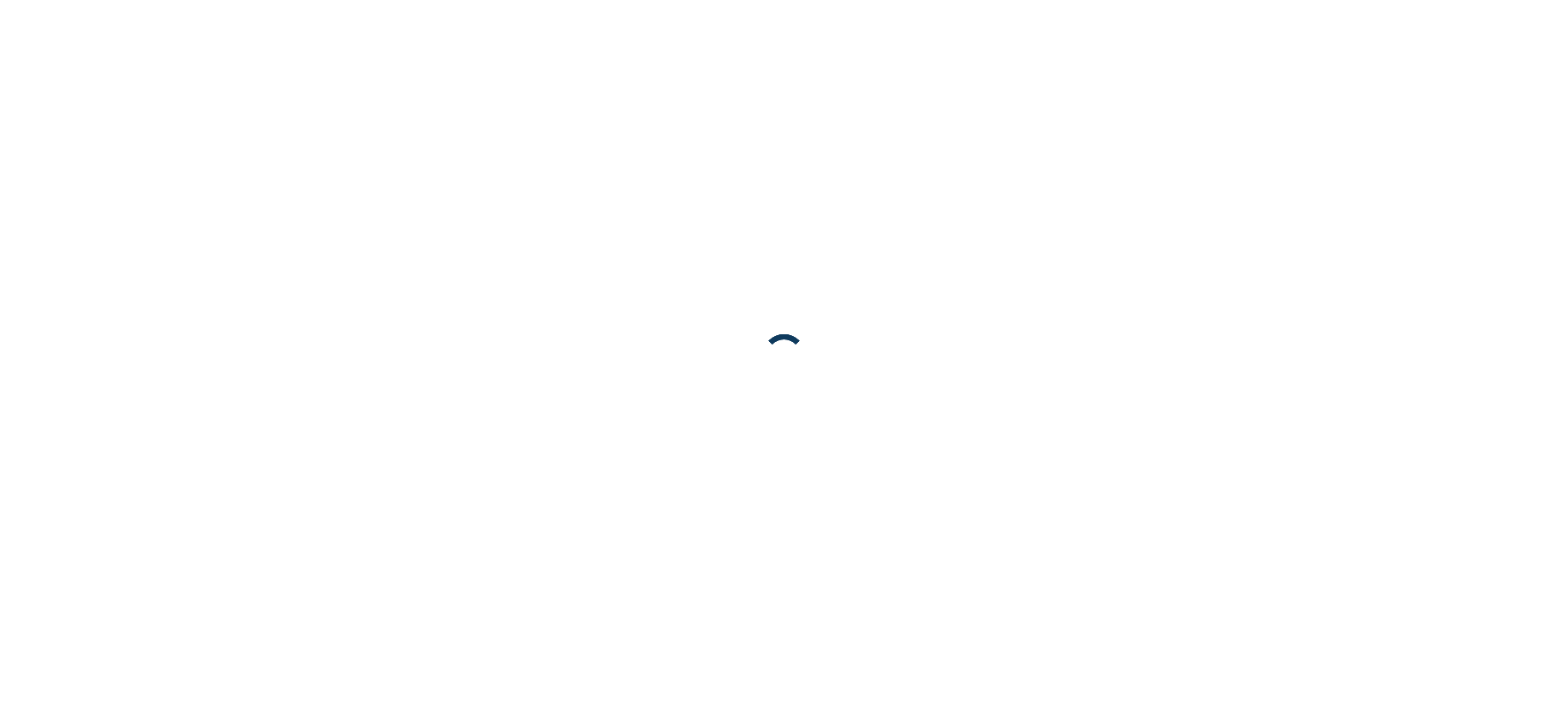 scroll, scrollTop: 0, scrollLeft: 0, axis: both 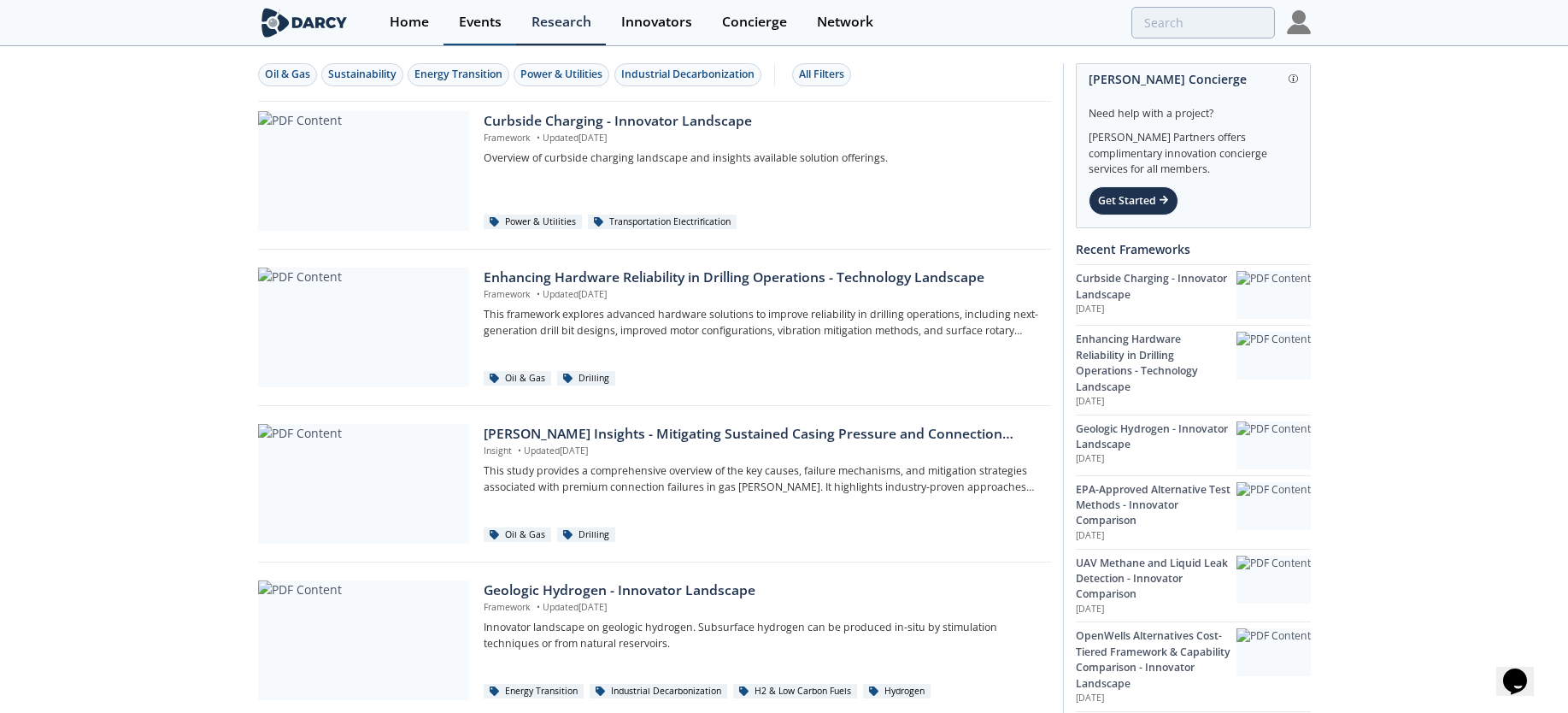 click on "Events" at bounding box center (480, 22) 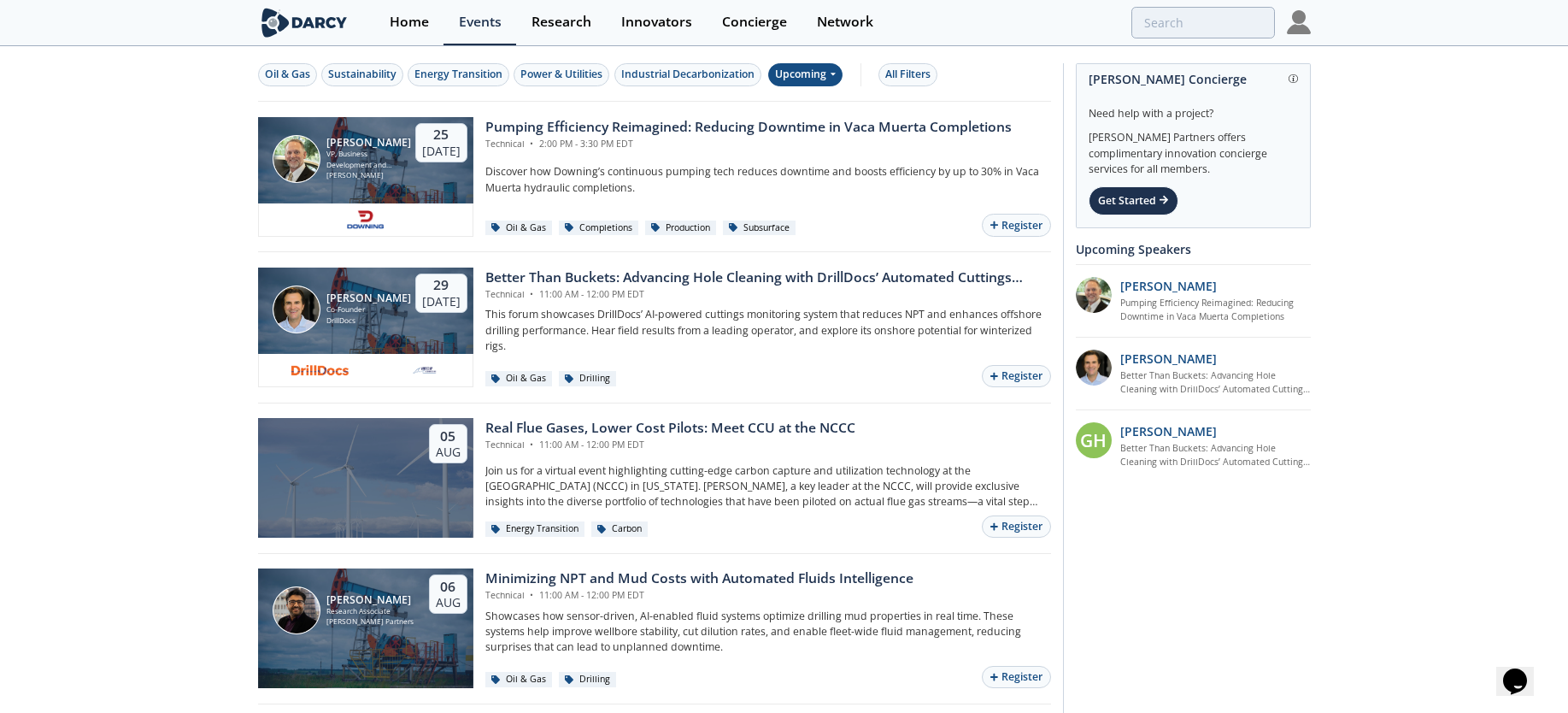 click on "Upcoming" at bounding box center [805, 74] 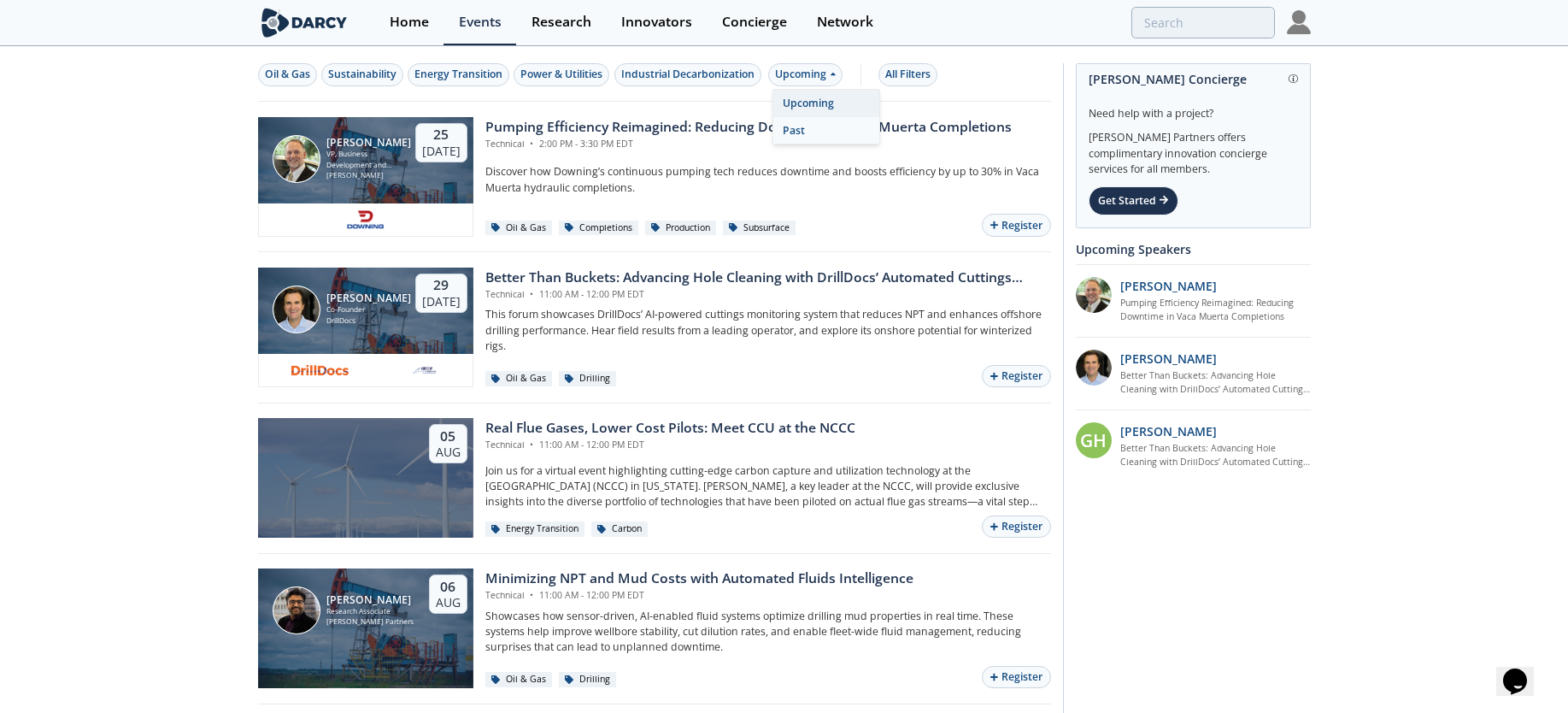 click on "Past" at bounding box center [826, 131] 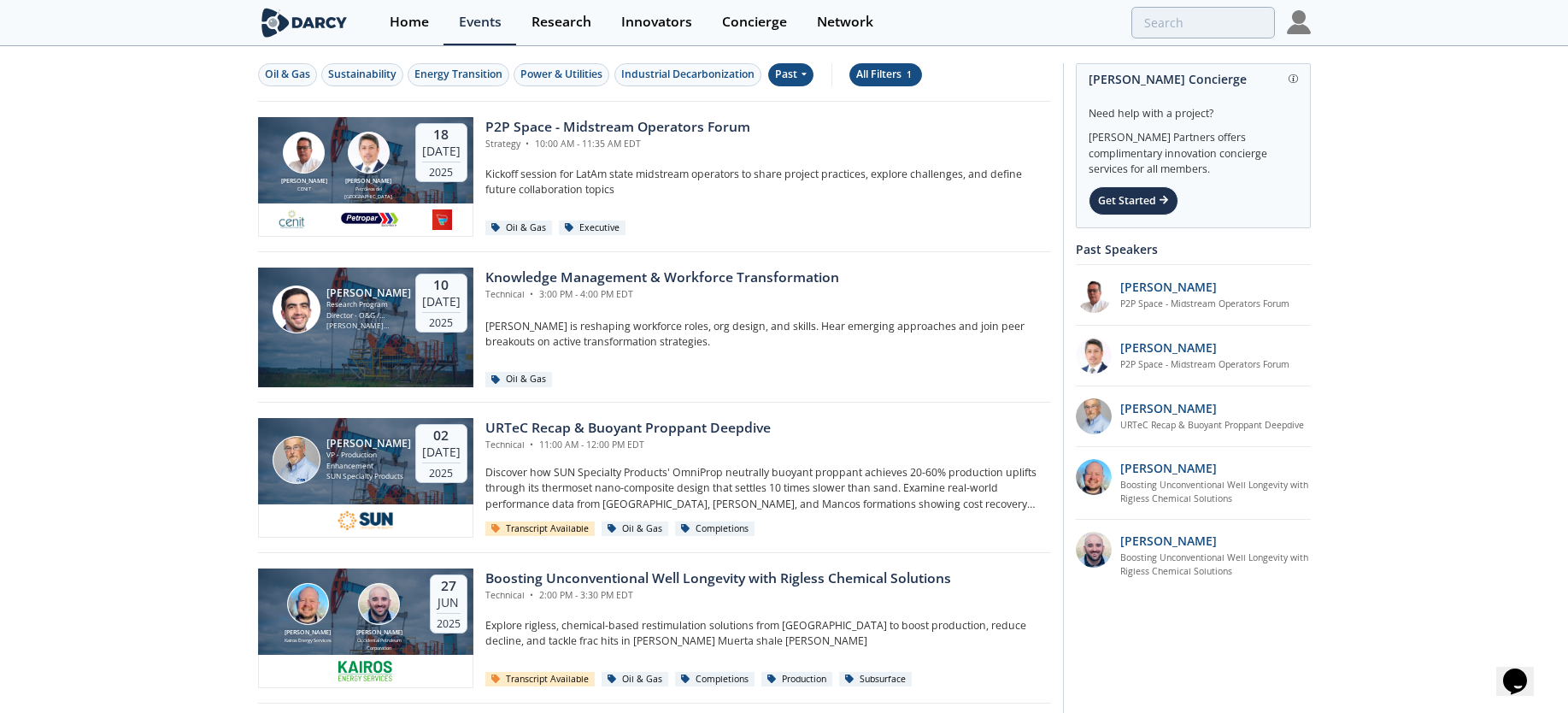 click on "All Filters
1" at bounding box center [885, 74] 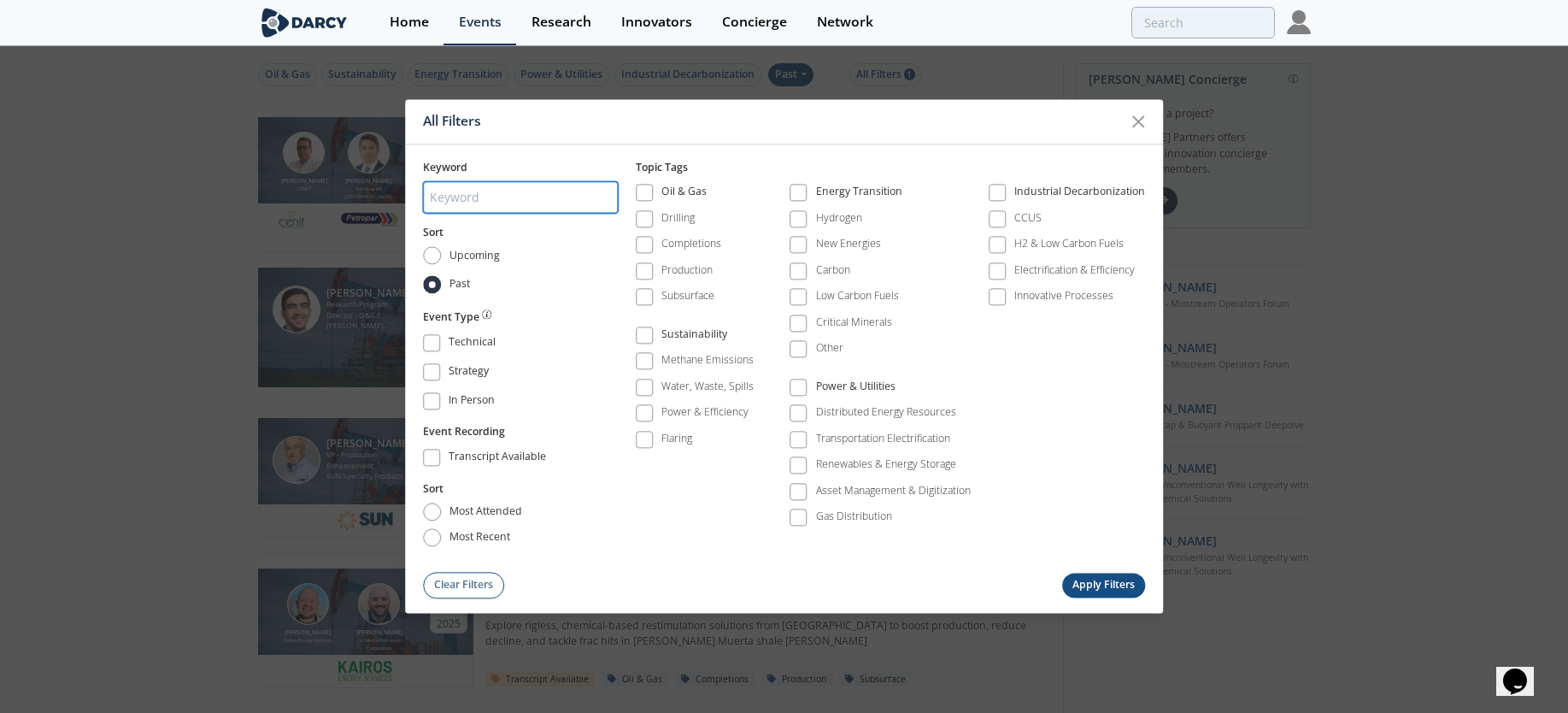 click at bounding box center [520, 197] 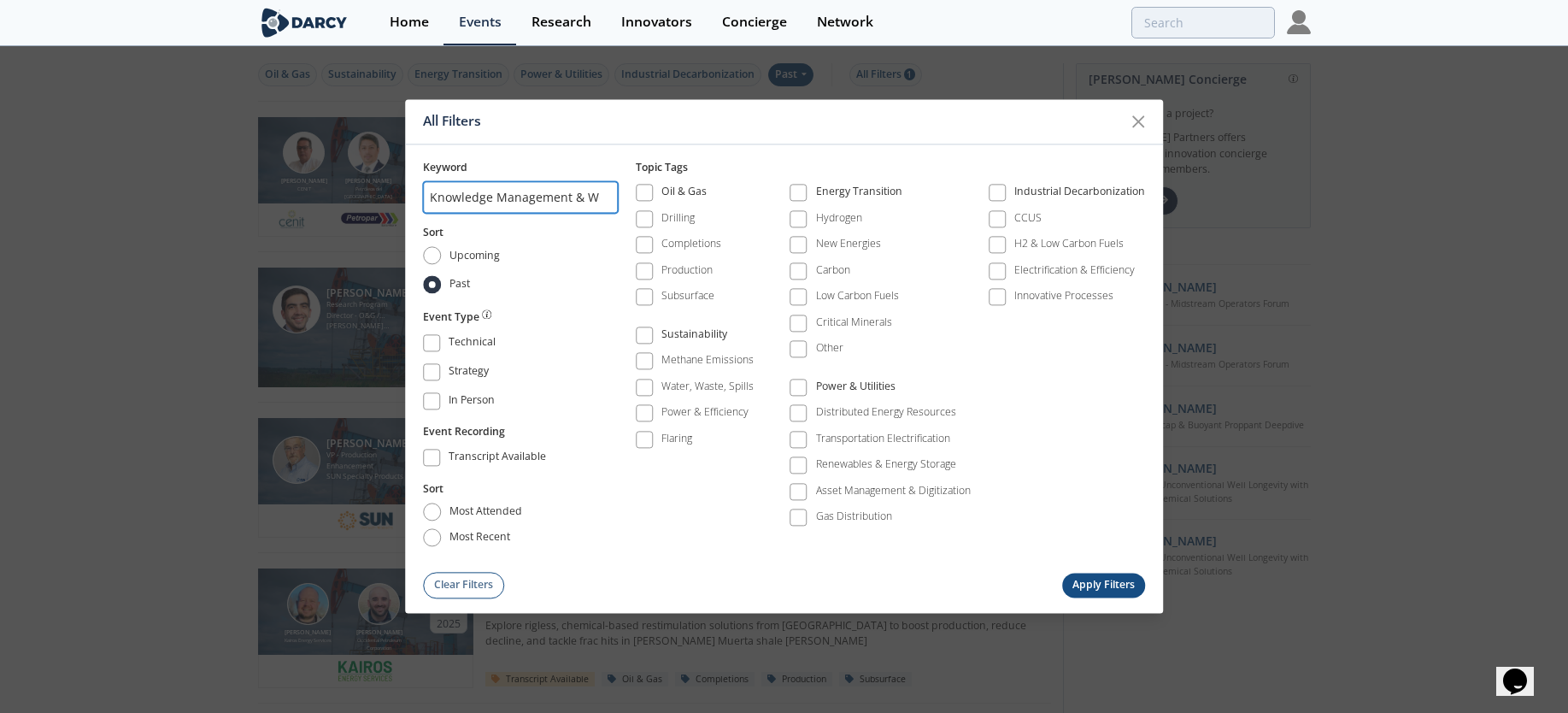 scroll, scrollTop: 0, scrollLeft: 131, axis: horizontal 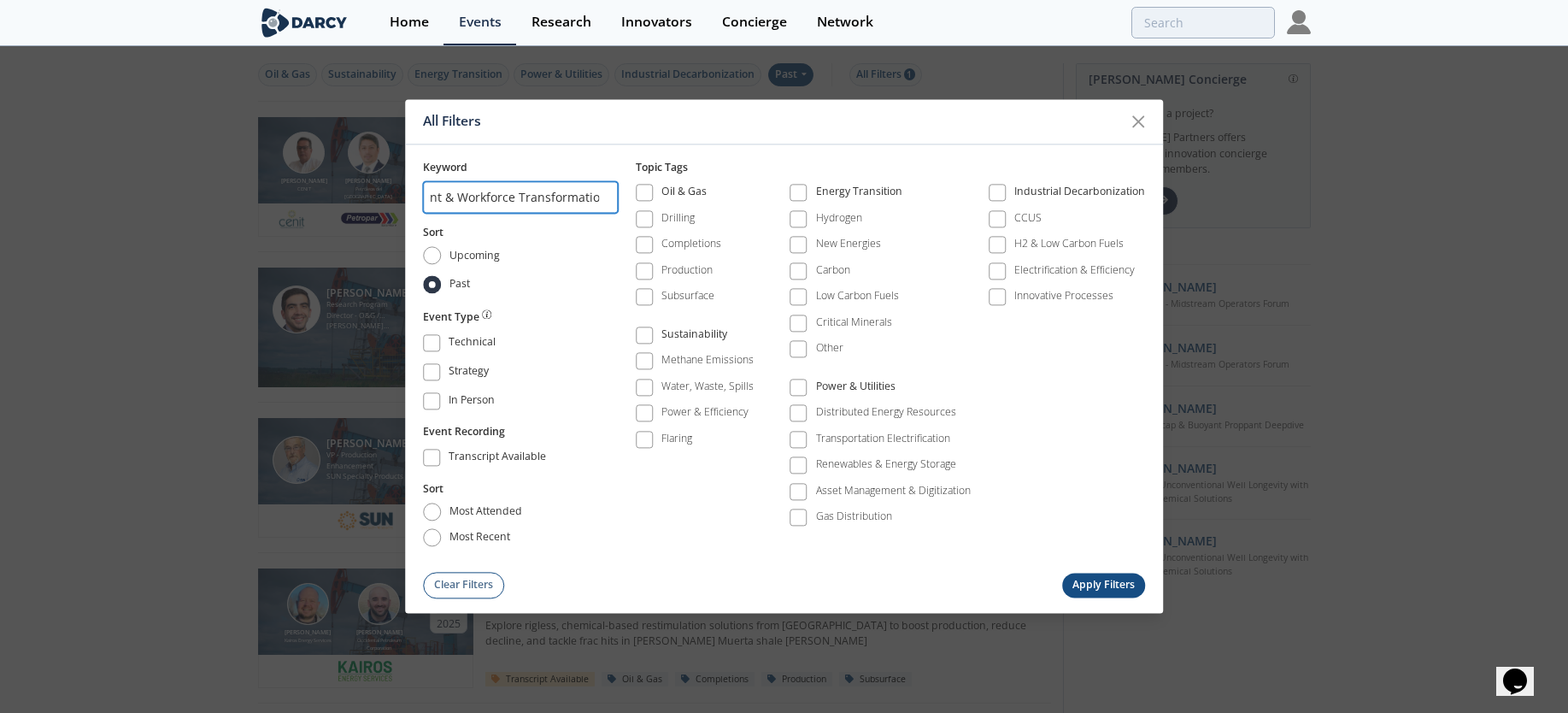 type on "Knowledge Management & Workforce Transformation" 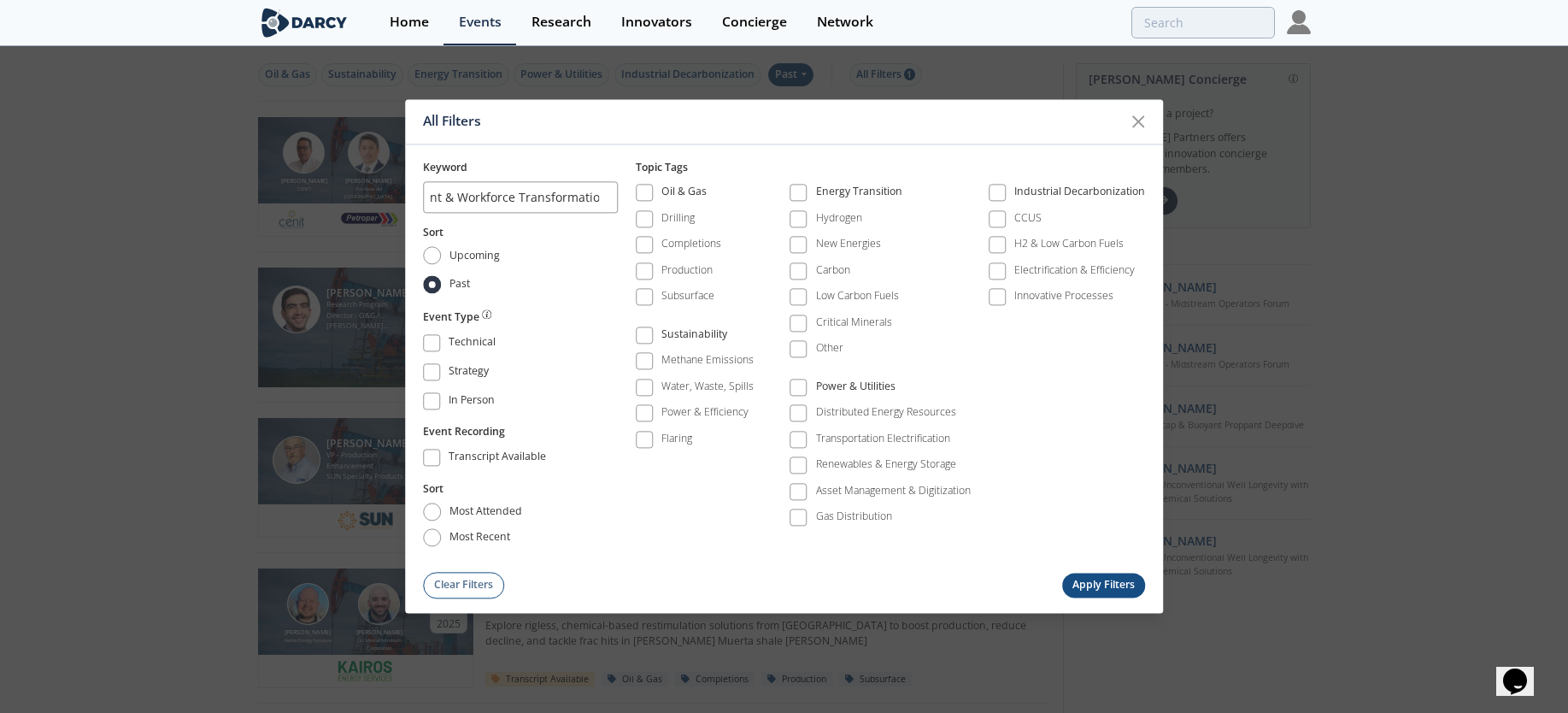 scroll, scrollTop: 0, scrollLeft: 0, axis: both 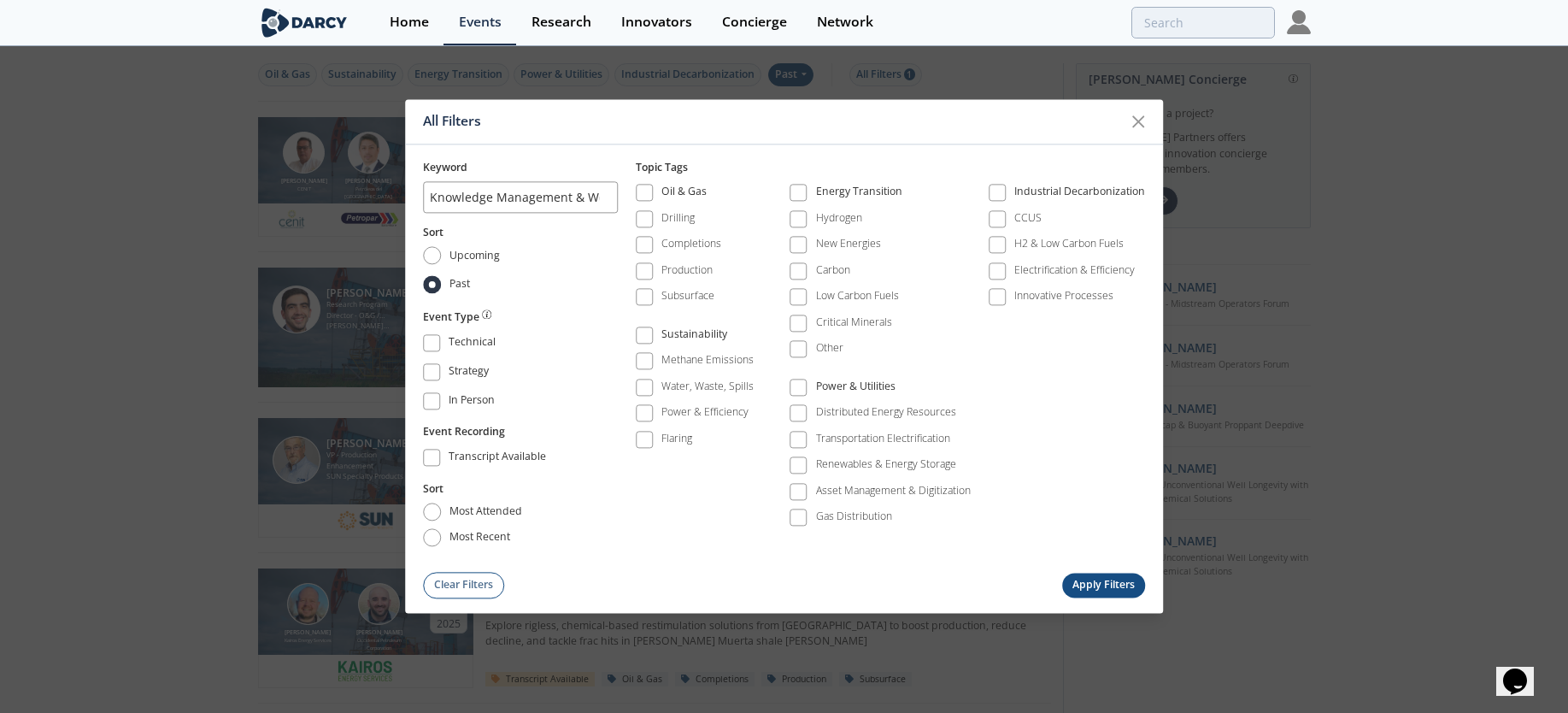 click on "Apply Filters" at bounding box center [1104, 585] 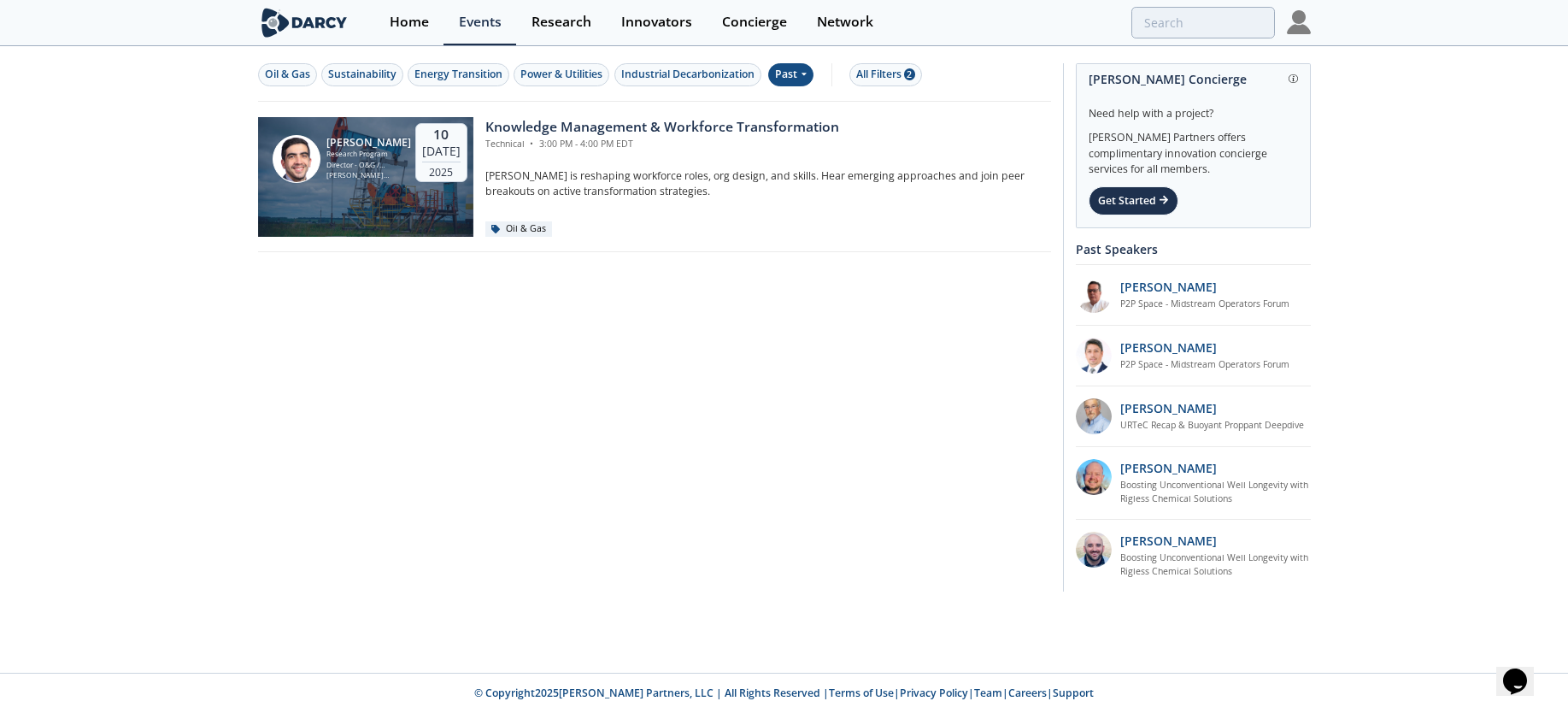 click at bounding box center (1299, 22) 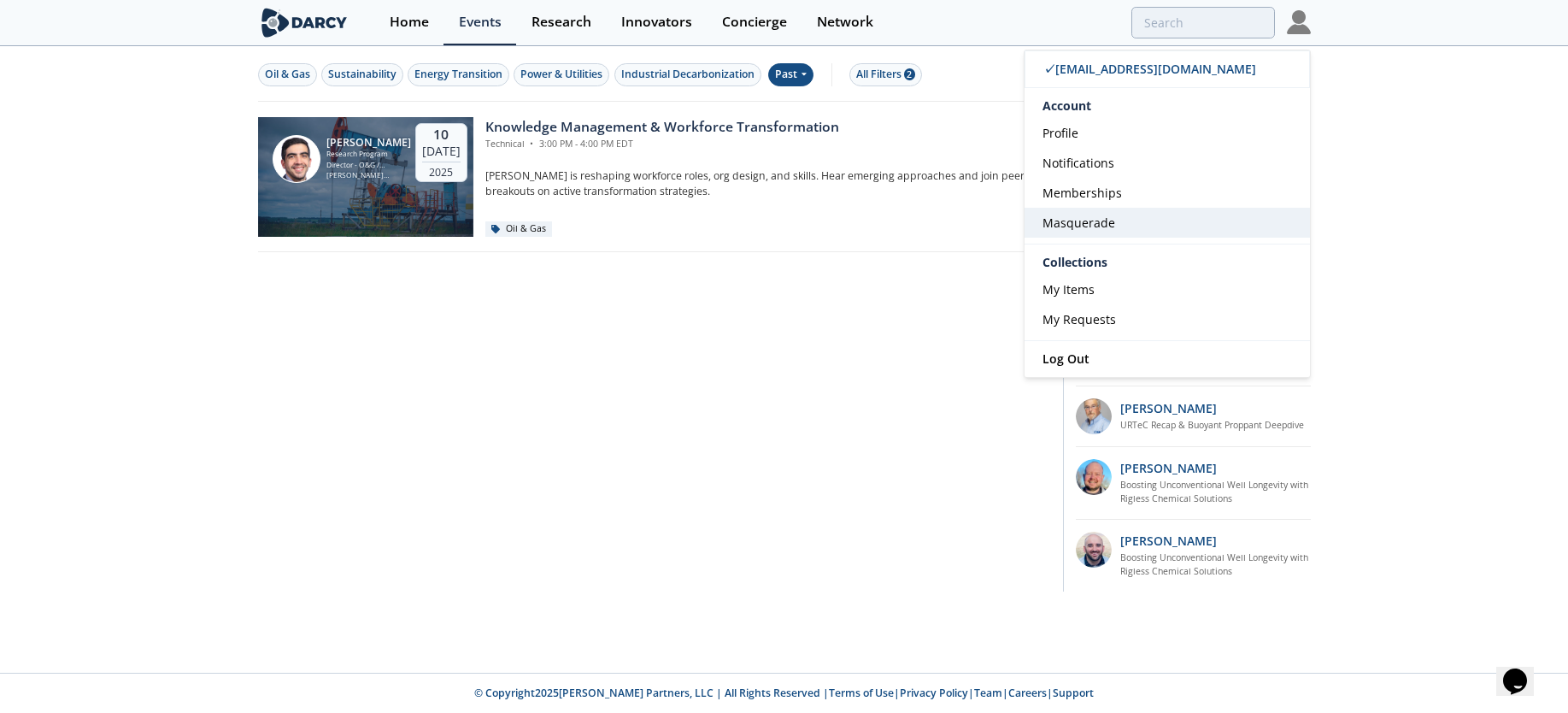 click on "Masquerade" at bounding box center (1167, 222) 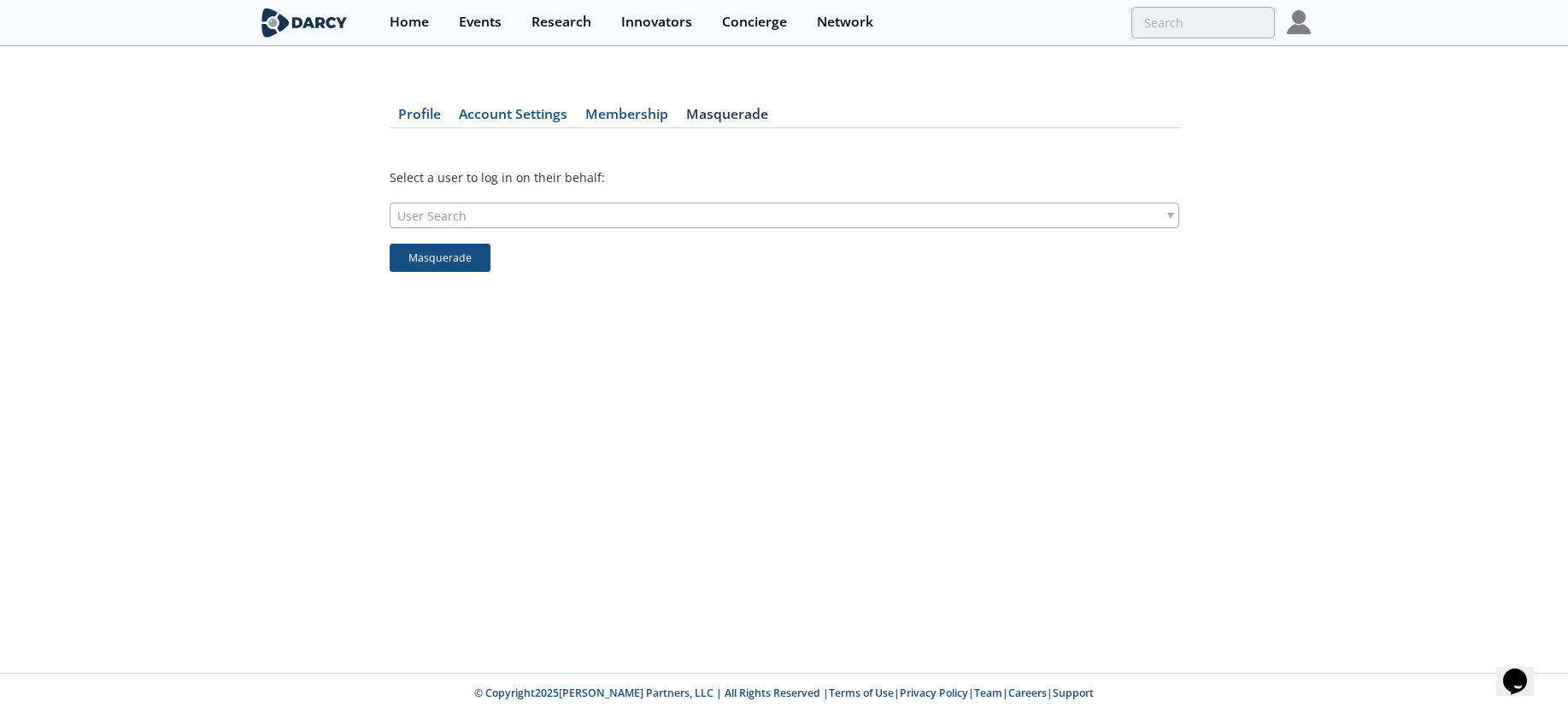click on "User Search" at bounding box center (784, 215) 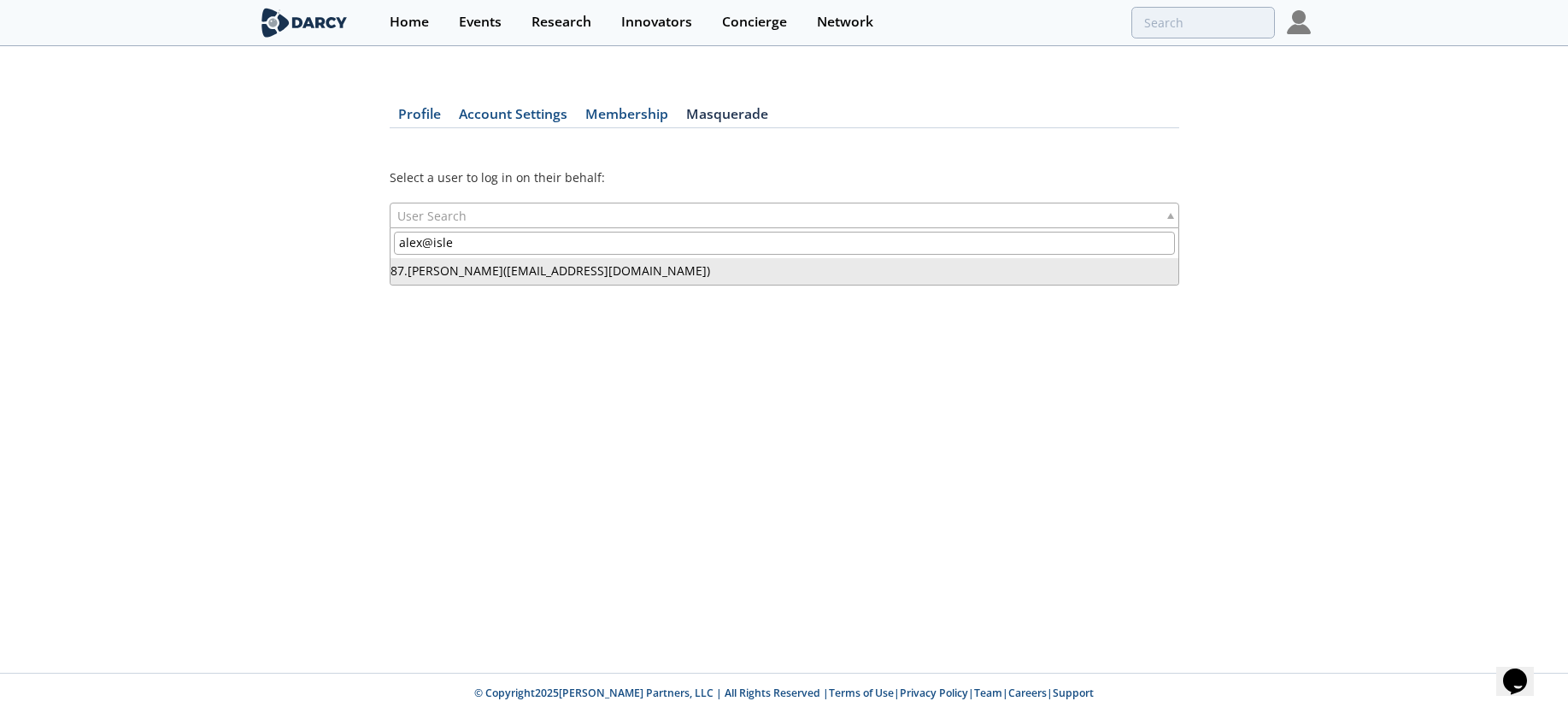 type on "alex@isle" 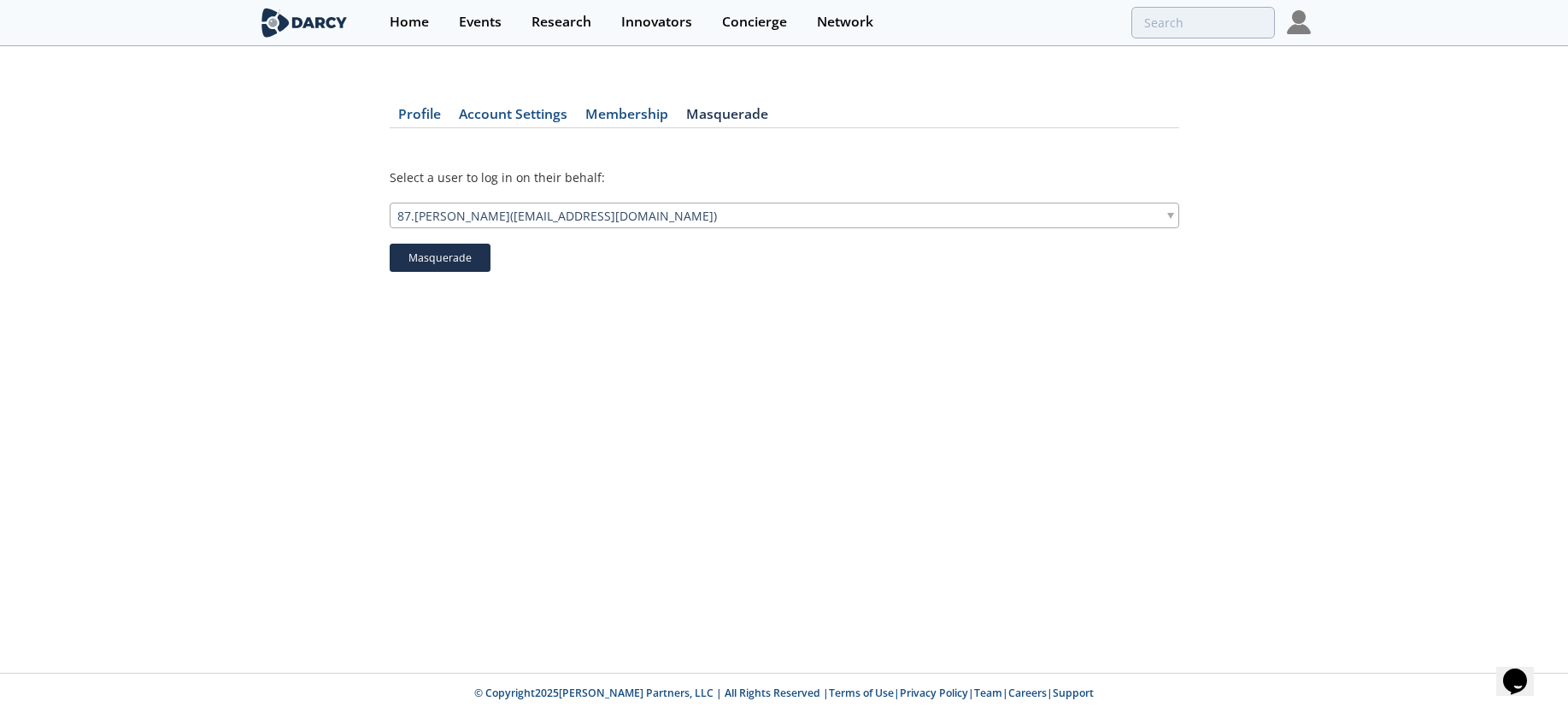 click on "Masquerade" at bounding box center (440, 258) 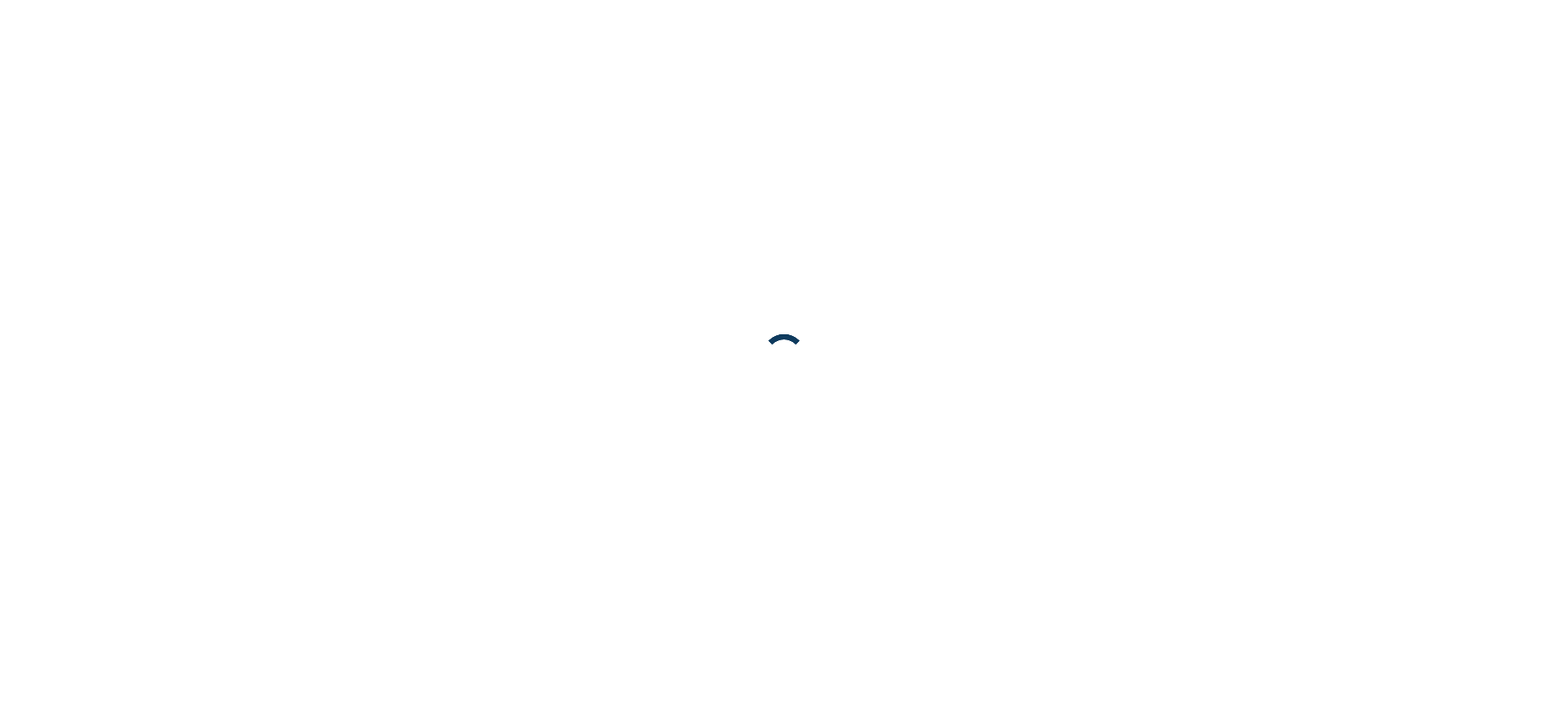 scroll, scrollTop: 0, scrollLeft: 0, axis: both 